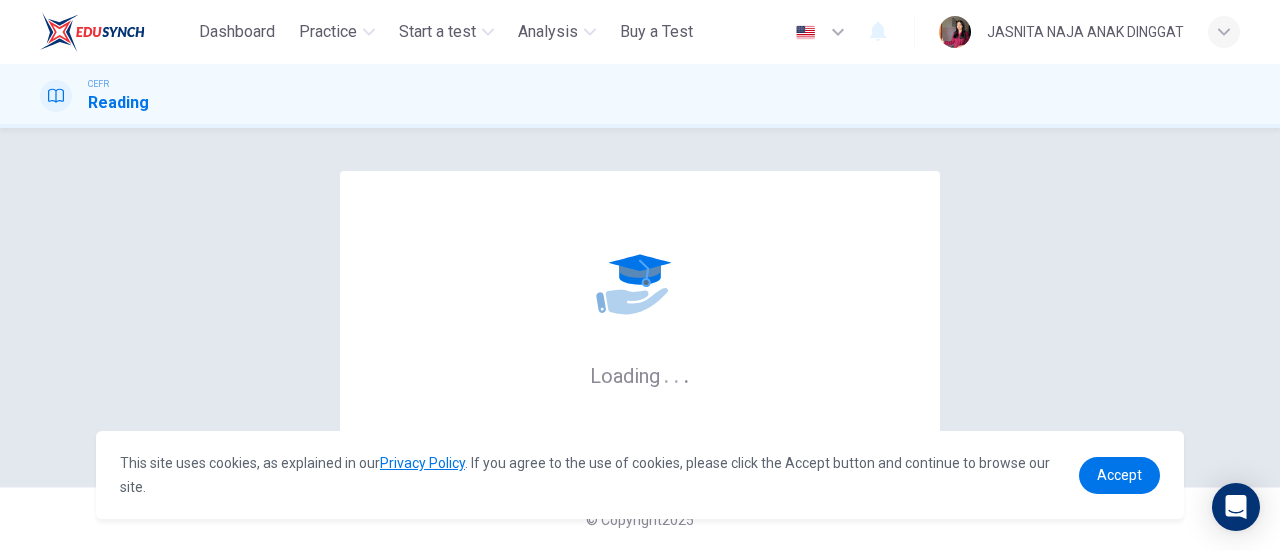scroll, scrollTop: 0, scrollLeft: 0, axis: both 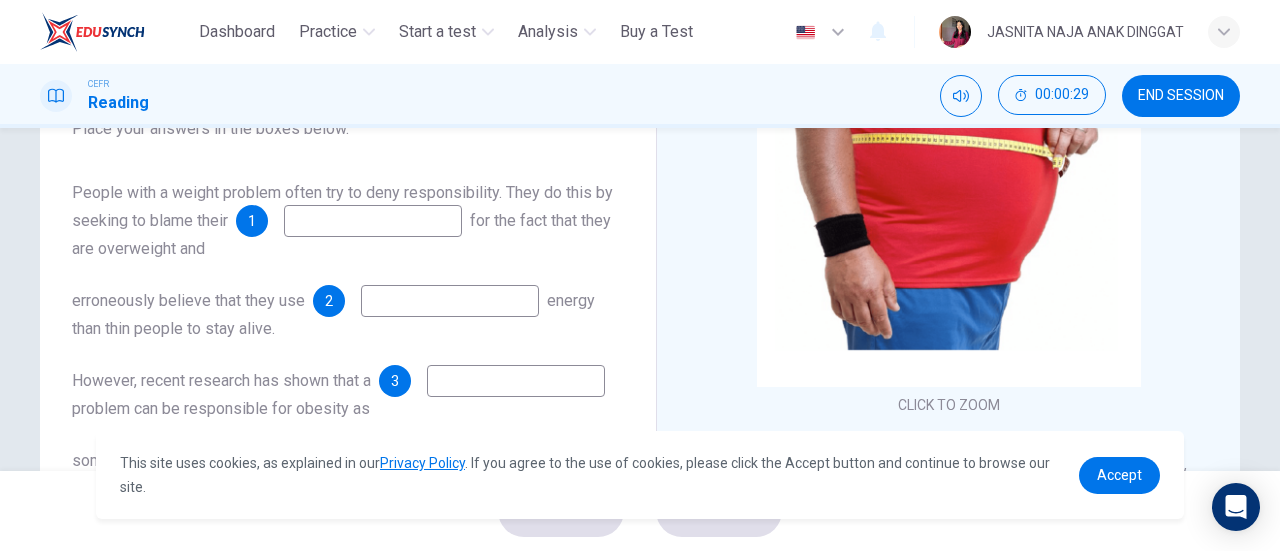 click at bounding box center (373, 221) 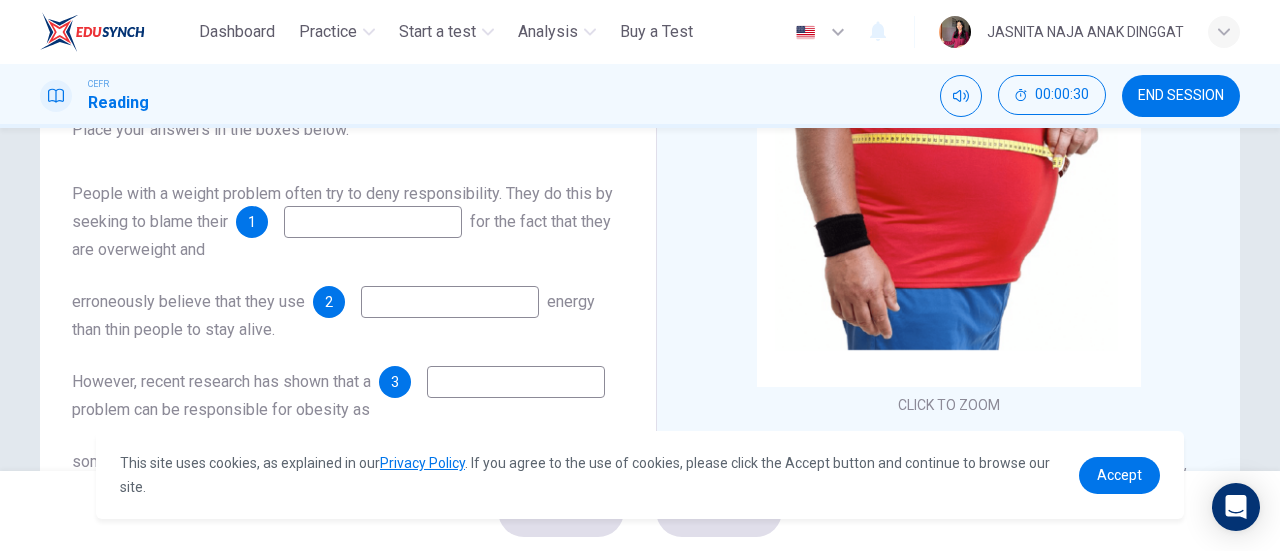 scroll, scrollTop: 0, scrollLeft: 0, axis: both 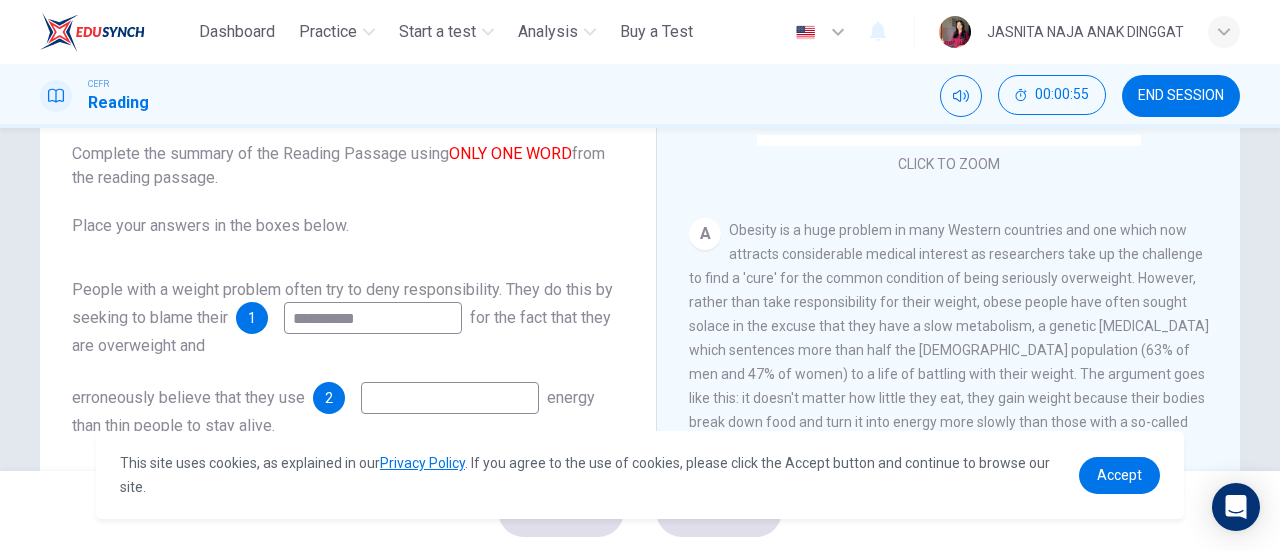 type on "**********" 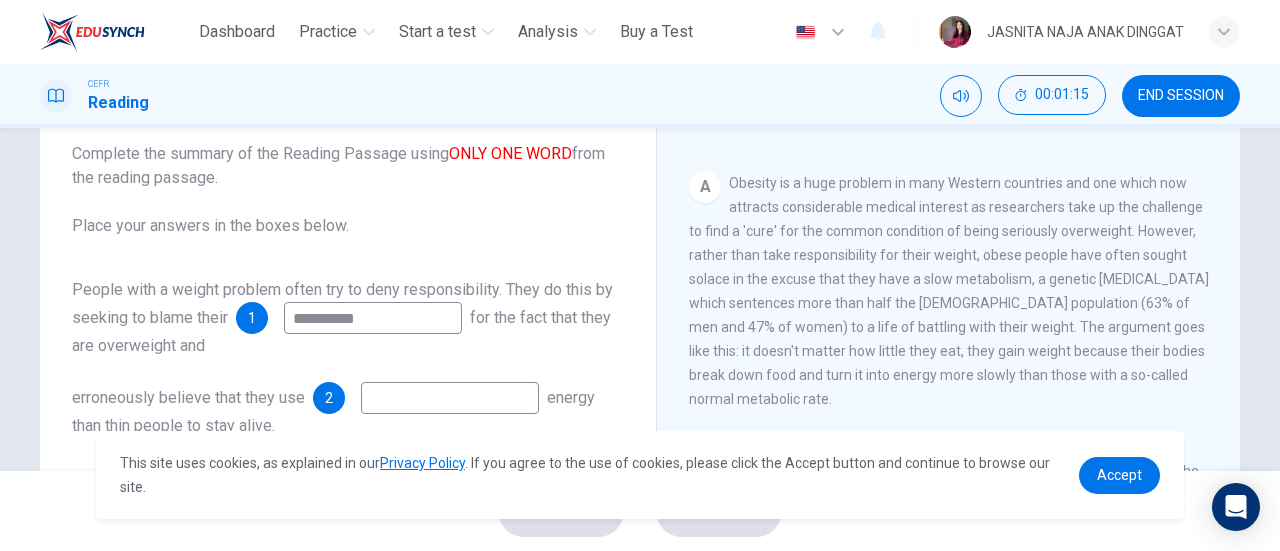 scroll, scrollTop: 384, scrollLeft: 0, axis: vertical 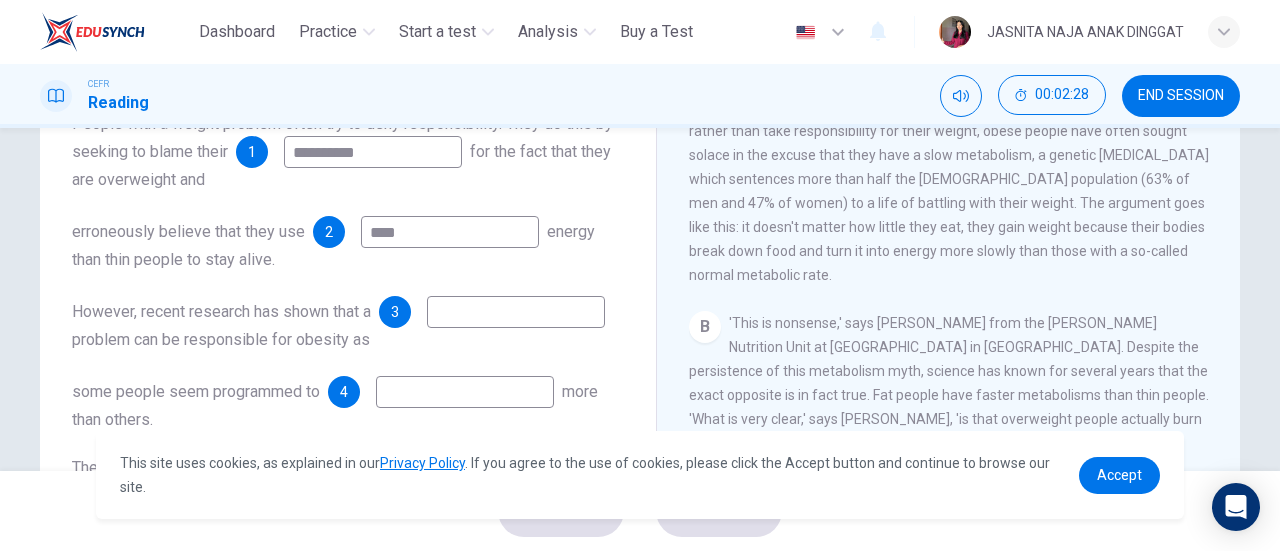 type on "****" 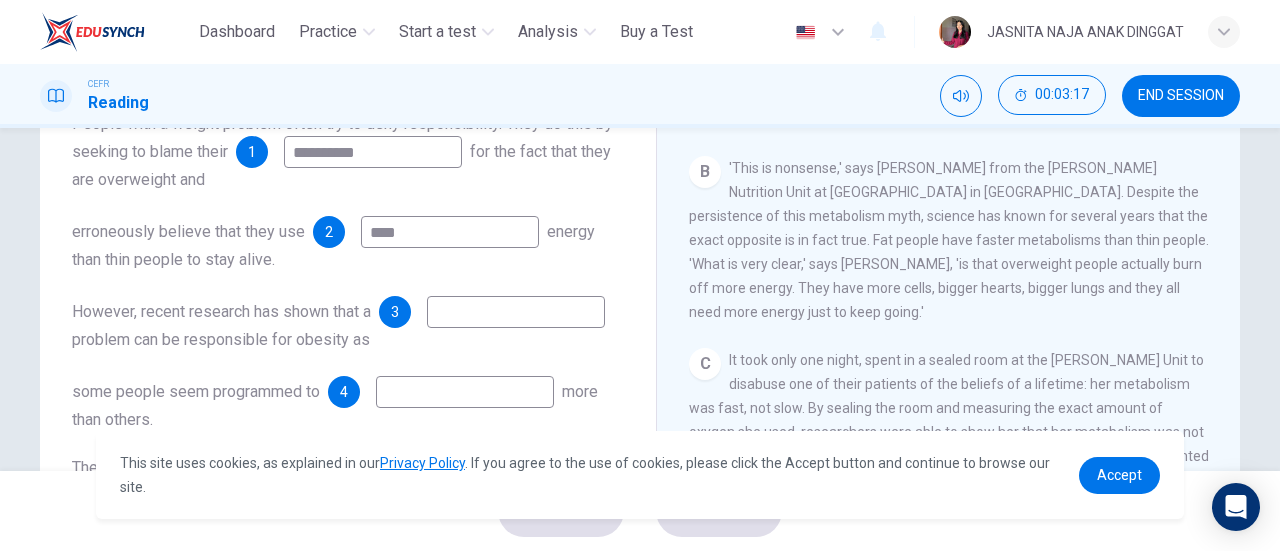 scroll, scrollTop: 497, scrollLeft: 0, axis: vertical 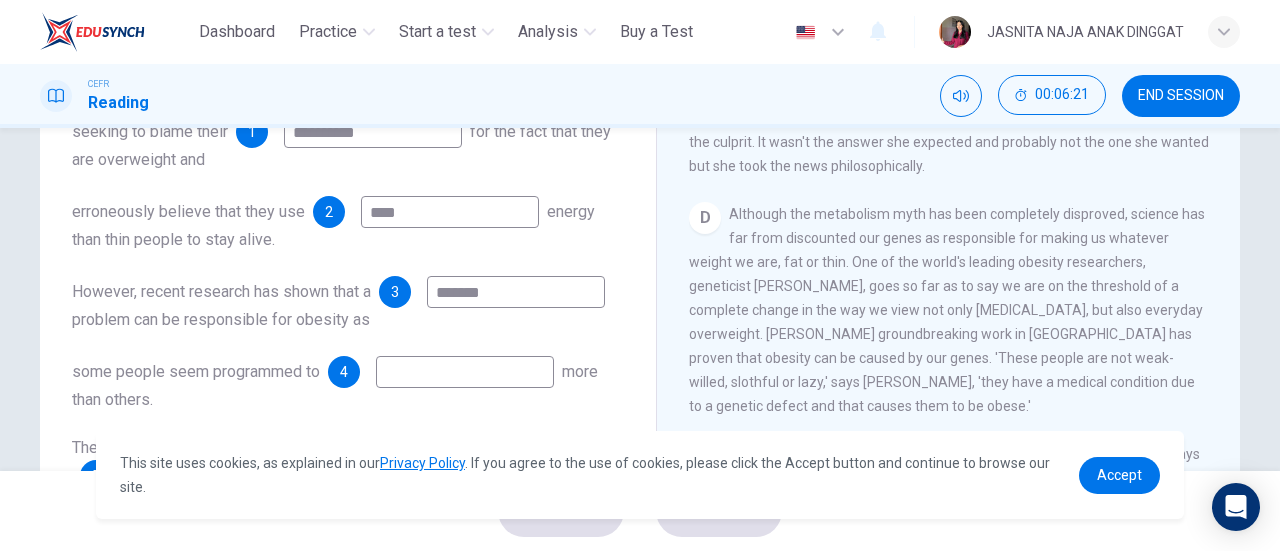 type on "*******" 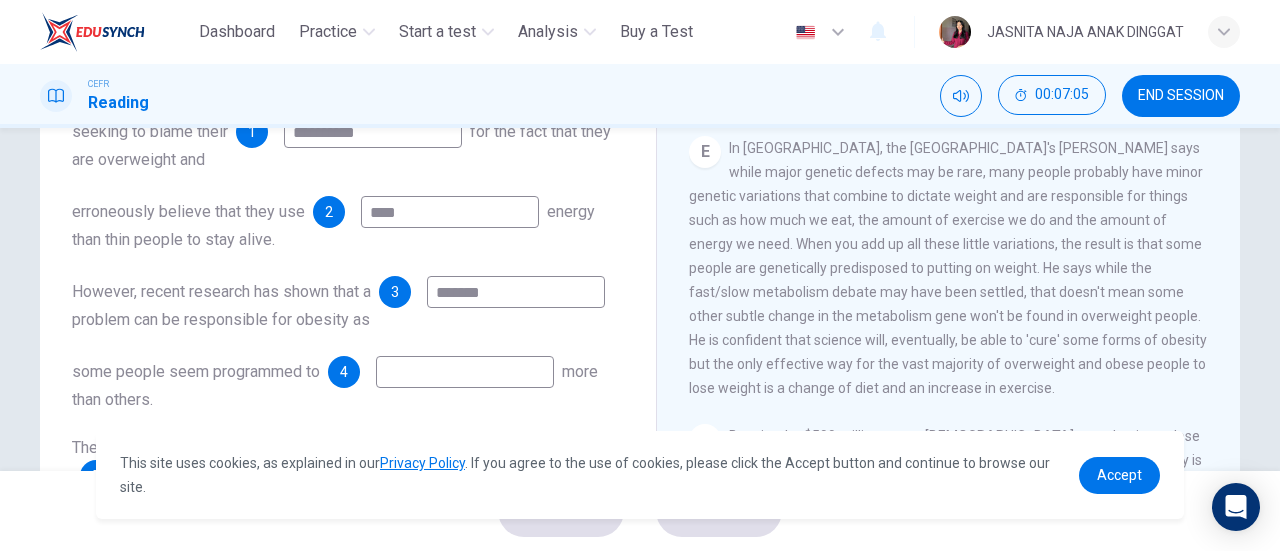 scroll, scrollTop: 1096, scrollLeft: 0, axis: vertical 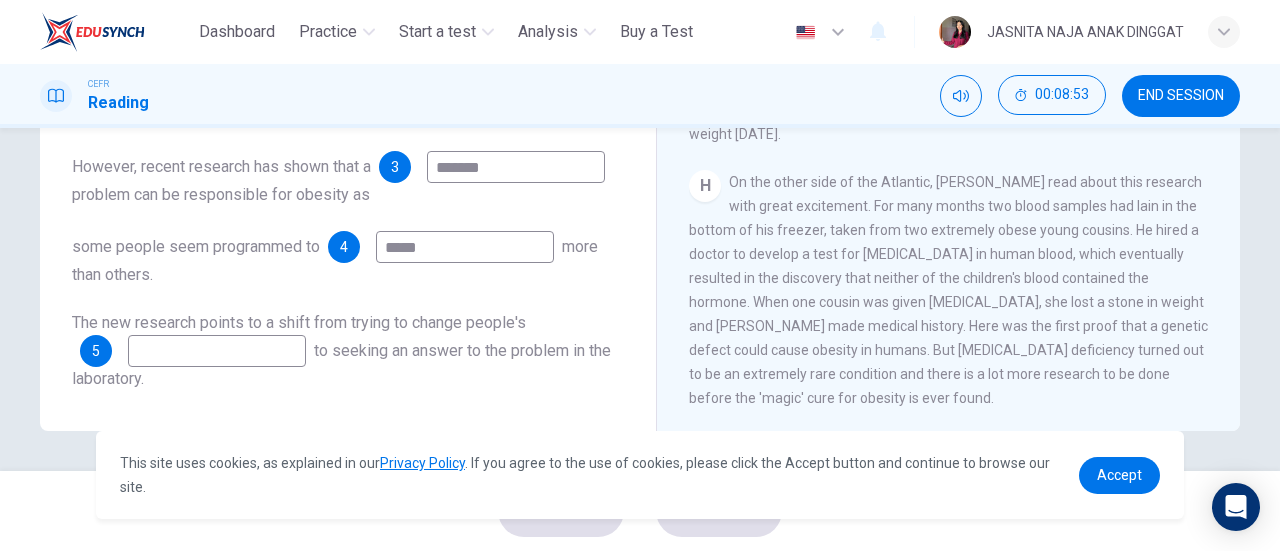 click at bounding box center [217, 351] 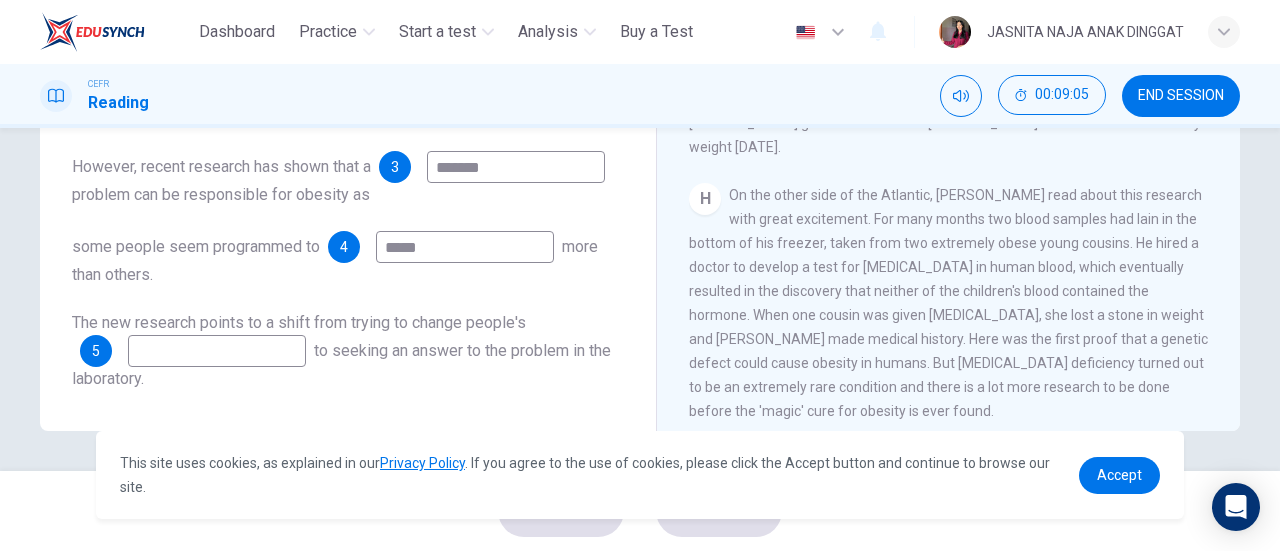 scroll, scrollTop: 1683, scrollLeft: 0, axis: vertical 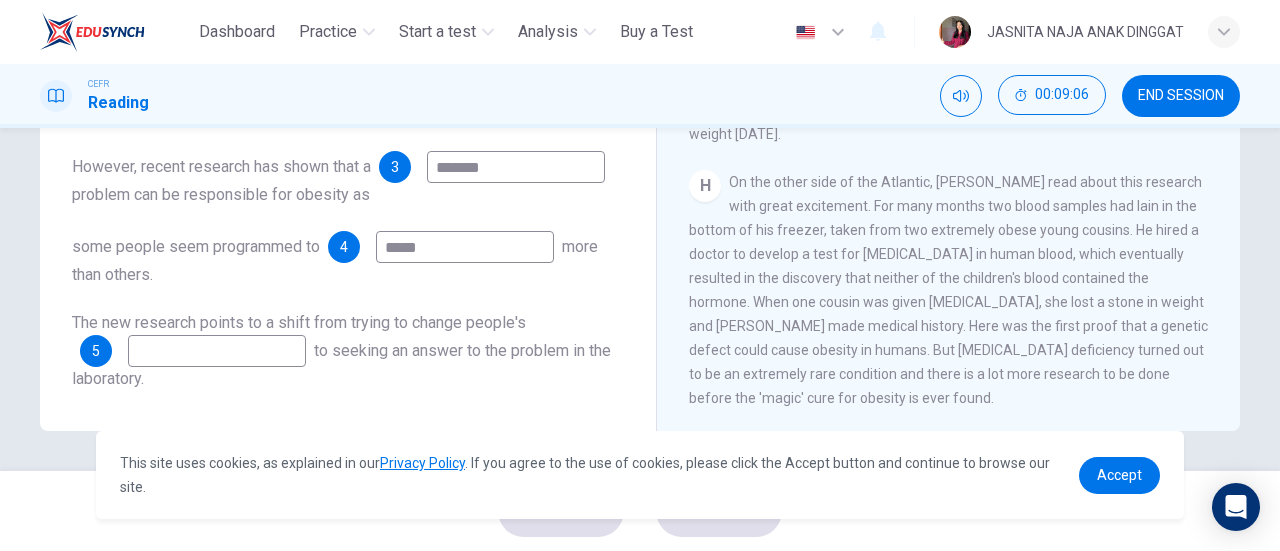click on "****" at bounding box center (465, 247) 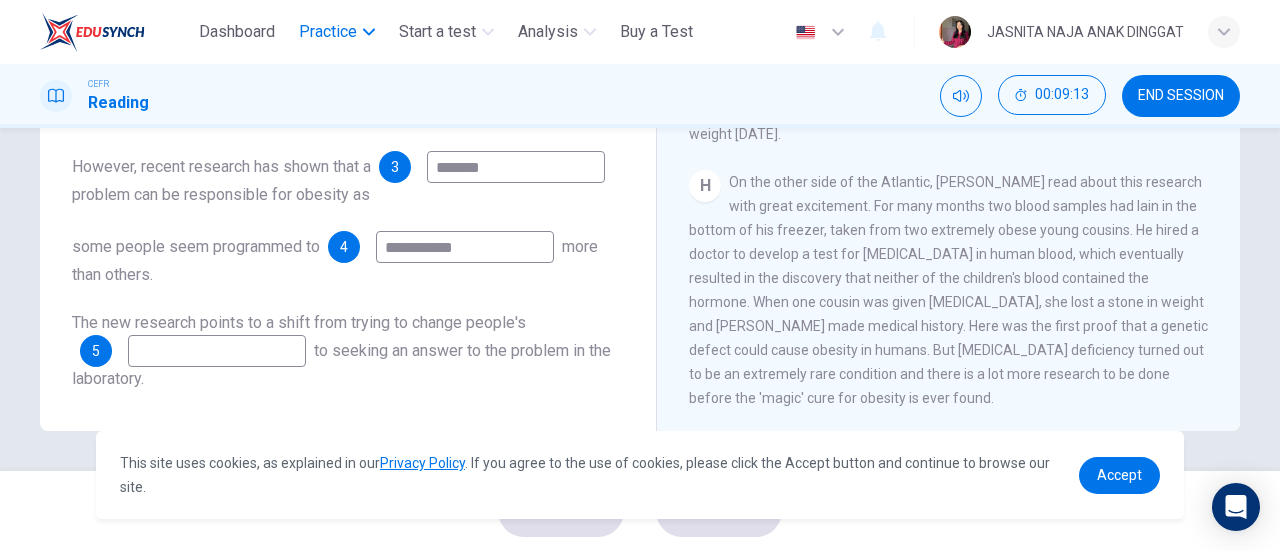 type on "**********" 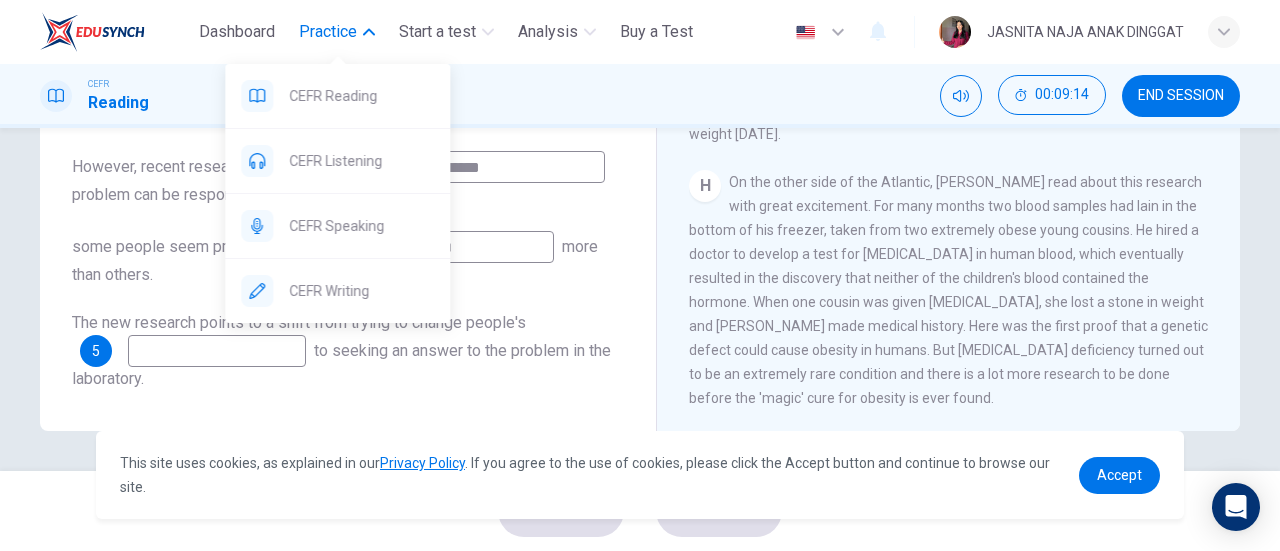 click on "Practice" at bounding box center [328, 32] 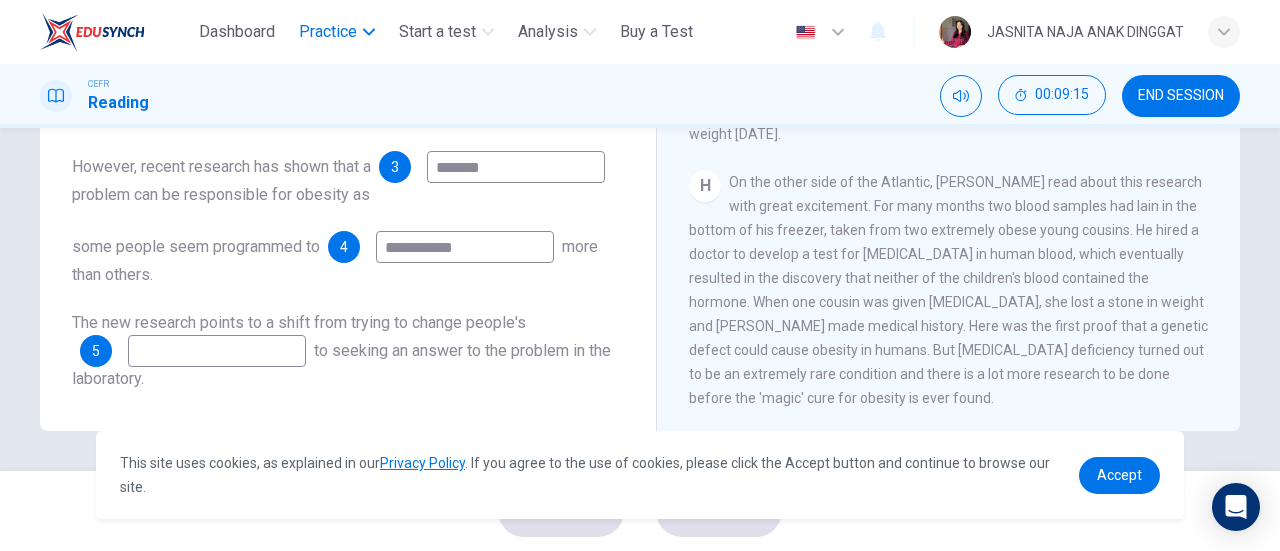 click on "Practice" at bounding box center (328, 32) 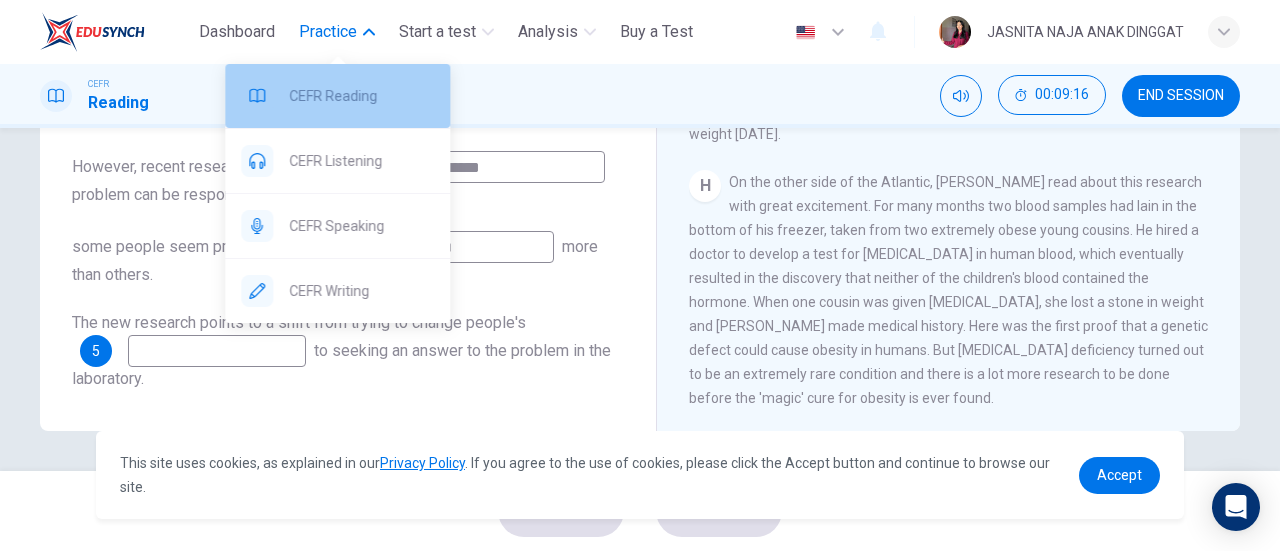 click on "CEFR Reading" at bounding box center [361, 96] 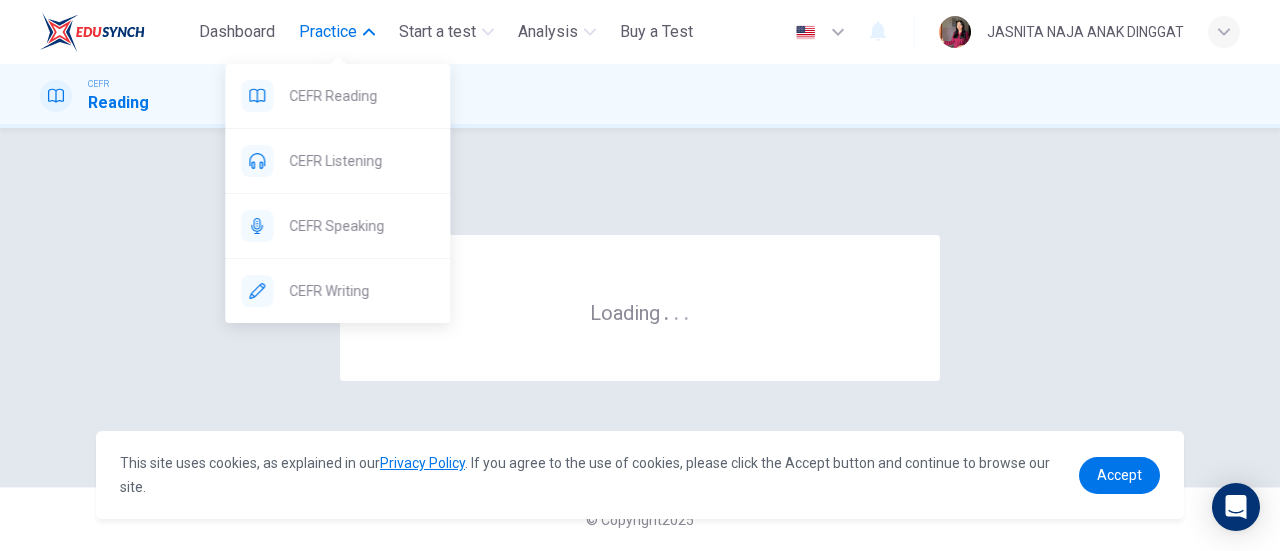 scroll, scrollTop: 0, scrollLeft: 0, axis: both 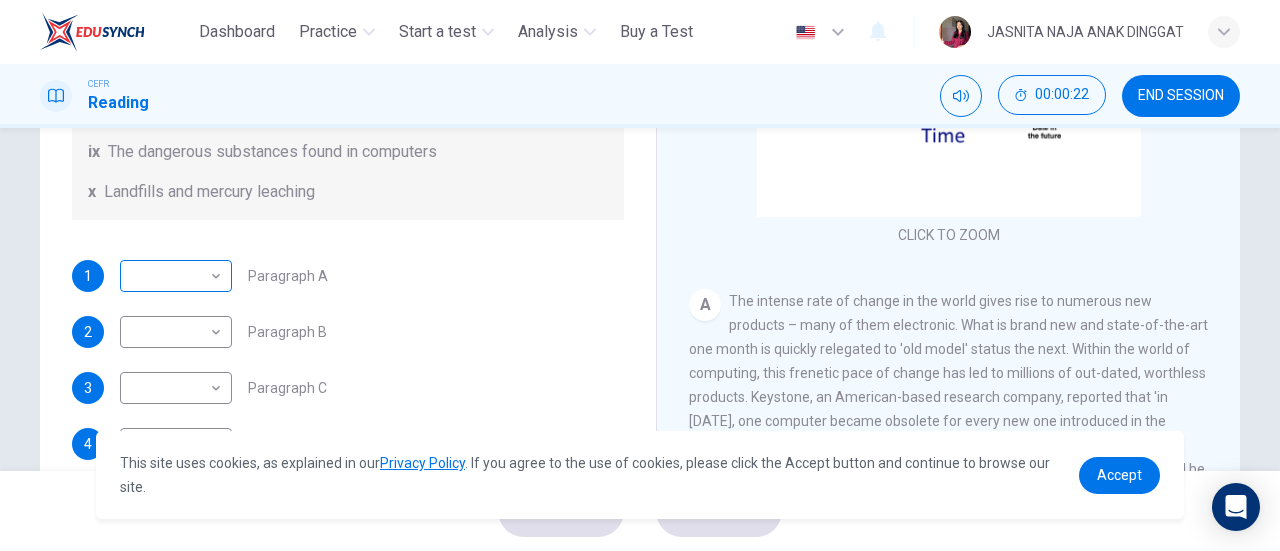 click on "This site uses cookies, as explained in our  Privacy Policy . If you agree to the use of cookies, please click the Accept button and continue to browse our site.   Privacy Policy Accept Dashboard Practice Start a test Analysis Buy a Test English ** ​ JASNITA NAJA ANAK DINGGAT CEFR Reading 00:00:22 END SESSION Questions 1 - 7 The Reading Passage has 7 paragraphs,  A-G .
Choose the correct heading for each paragraph from the list of headings below.
Write the correct number,  i-x , in the boxes below. List of Headings i Exporting e-waste ii The hazards of burning computer junk iii Blame developed countries for e-waste iv Landfills are not satisfactory v Producer’s legal responsibility vi The dangers of computer circuit boards vii Electronic changes bring waste viii European e-waste laws ix The dangerous substances found in computers x Landfills and mercury leaching 1 ​ ​ Paragraph A 2 ​ ​ Paragraph B 3 ​ ​ Paragraph C 4 ​ ​ Paragraph D 5 ​ ​ Paragraph E 6 ​ ​ Paragraph F 7 ​ ​ A" at bounding box center [640, 275] 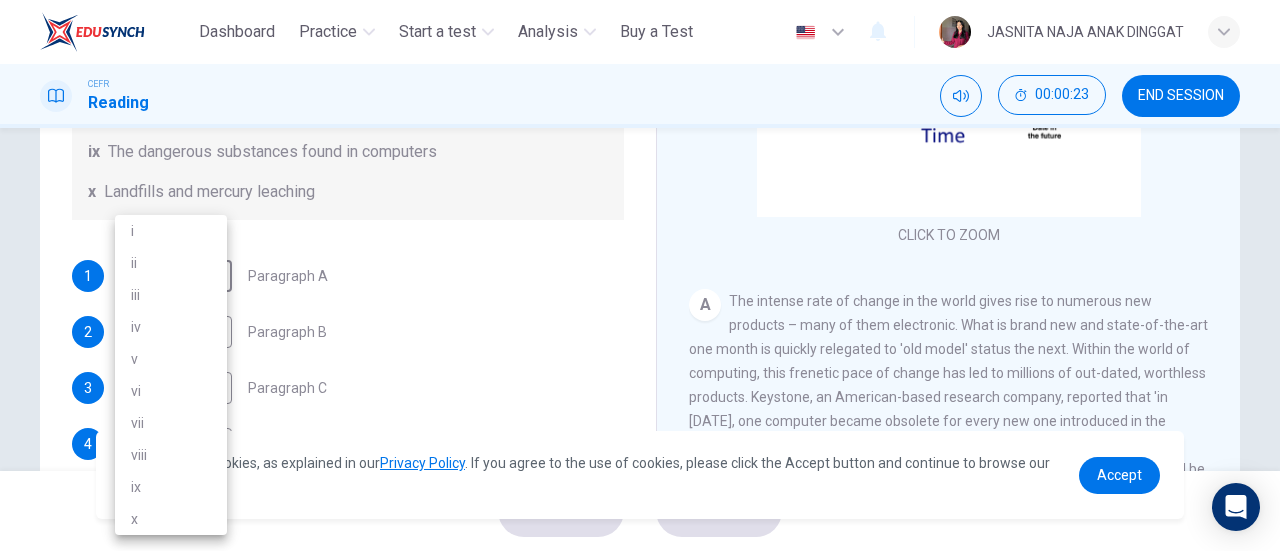 click at bounding box center [640, 275] 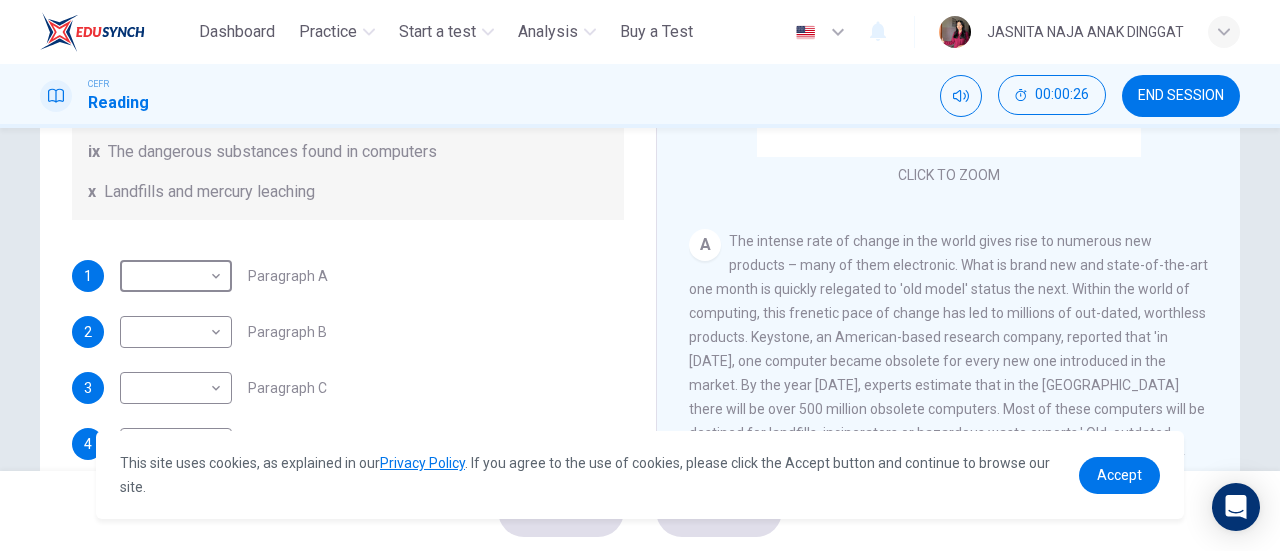 scroll, scrollTop: 165, scrollLeft: 0, axis: vertical 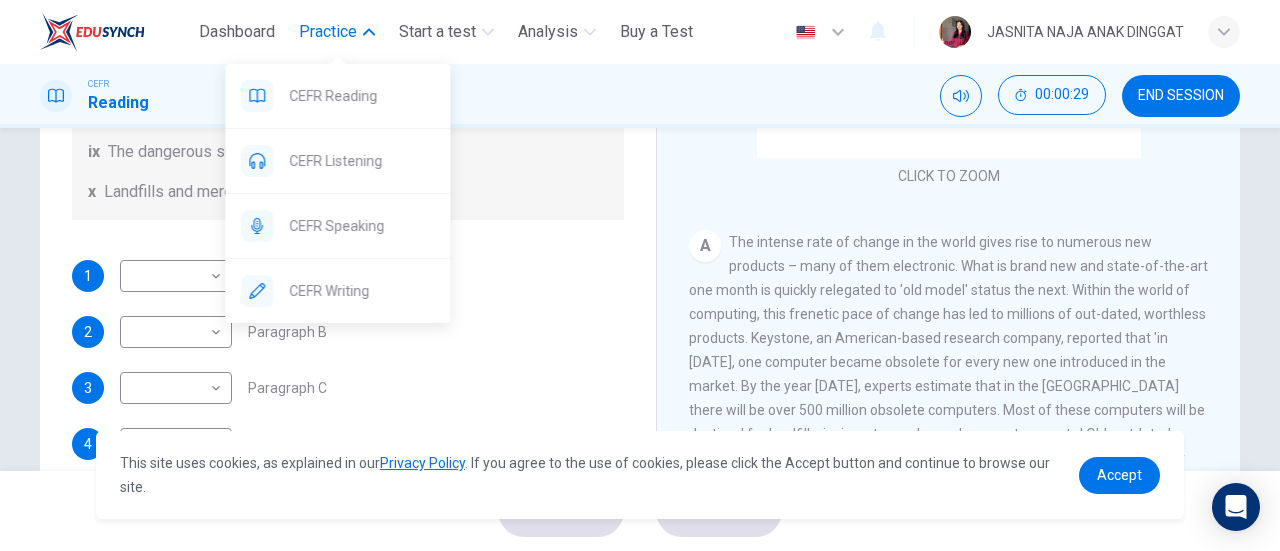 click on "Practice" at bounding box center (328, 32) 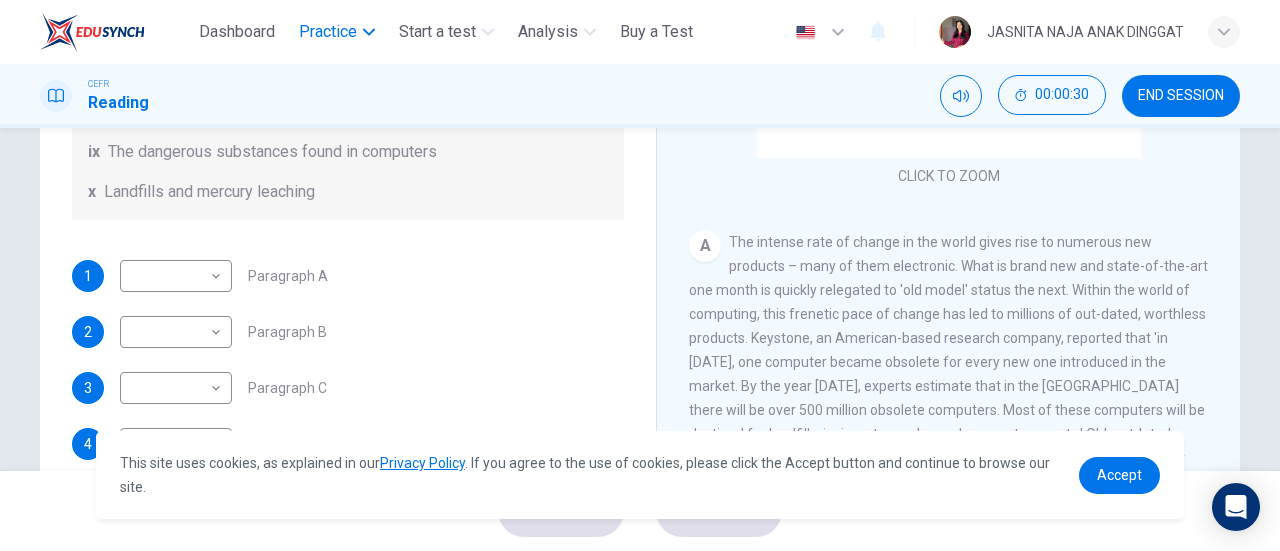 click on "Practice" at bounding box center [328, 32] 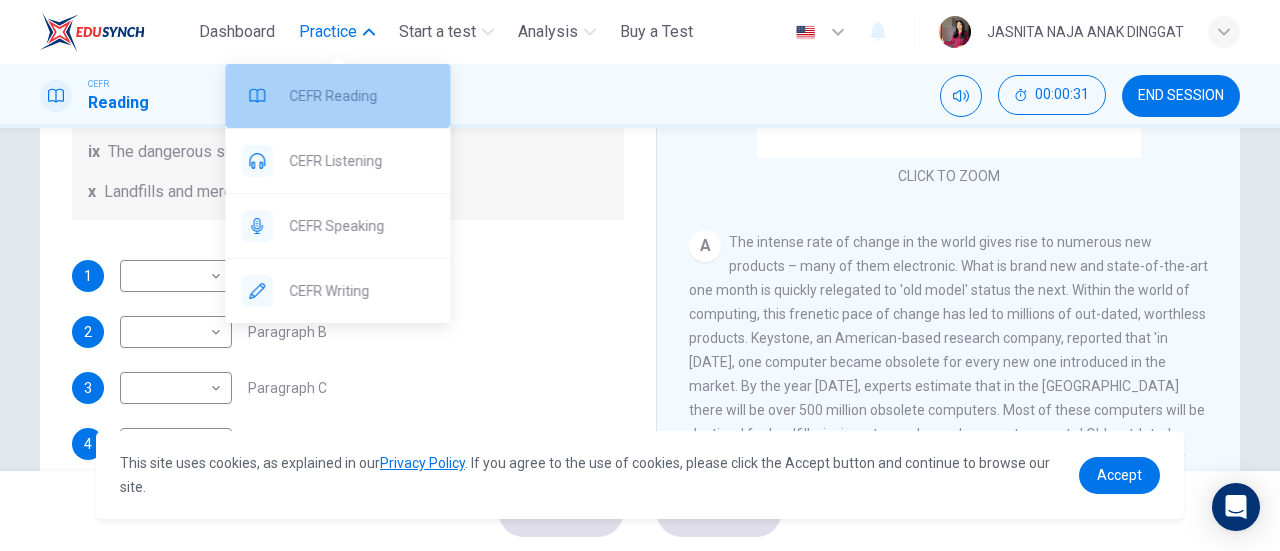 click on "CEFR Reading" at bounding box center (361, 96) 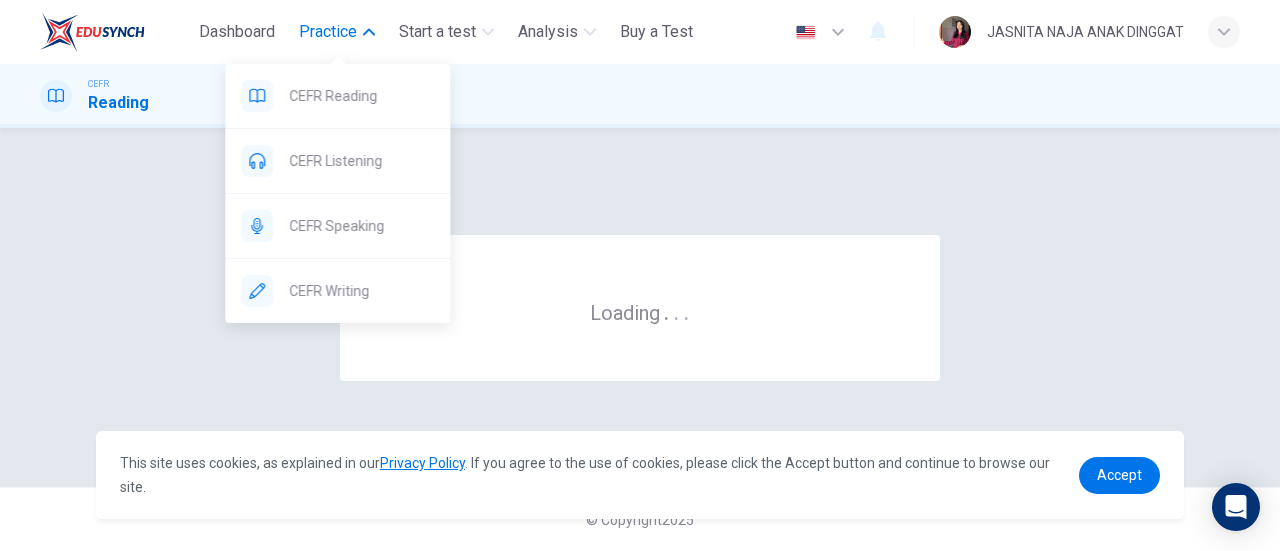 scroll, scrollTop: 0, scrollLeft: 0, axis: both 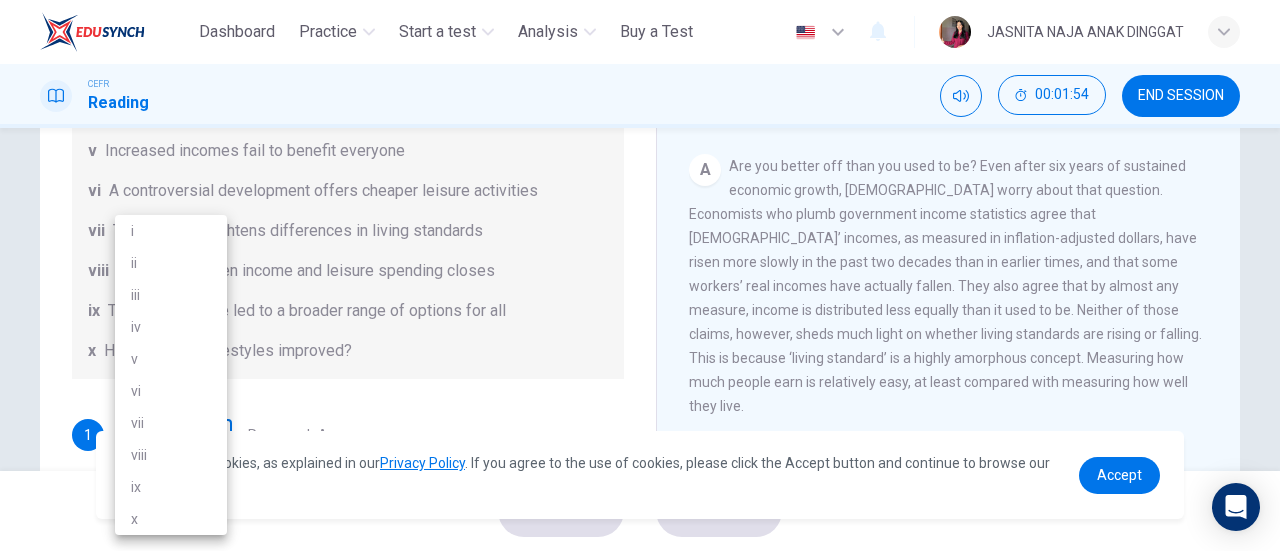 click on "This site uses cookies, as explained in our  Privacy Policy . If you agree to the use of cookies, please click the Accept button and continue to browse our site.   Privacy Policy Accept Dashboard Practice Start a test Analysis Buy a Test English ** ​ JASNITA NAJA ANAK DINGGAT CEFR Reading 00:01:54 END SESSION Questions 1 - 7 The Reading Passage has nine paragraphs A-I.
From the list of headings below choose the most suitable heading for each paragraph.
Write the appropriate numbers (i-x) in the boxes below. List of Headings i Wide differences in leisure activities according to income ii Possible inconsistencies in Ms Costa’s data iii More personal income and time influence leisure activities iv Investigating the lifestyle problem from a new angle v Increased incomes fail to benefit everyone vi A controversial development offers cheaper leisure activities vii Technology heightens differences in living standards viii The gap between income and leisure spending closes ix x 1 ​ ​ Paragraph A 2 ​ ​" at bounding box center [640, 275] 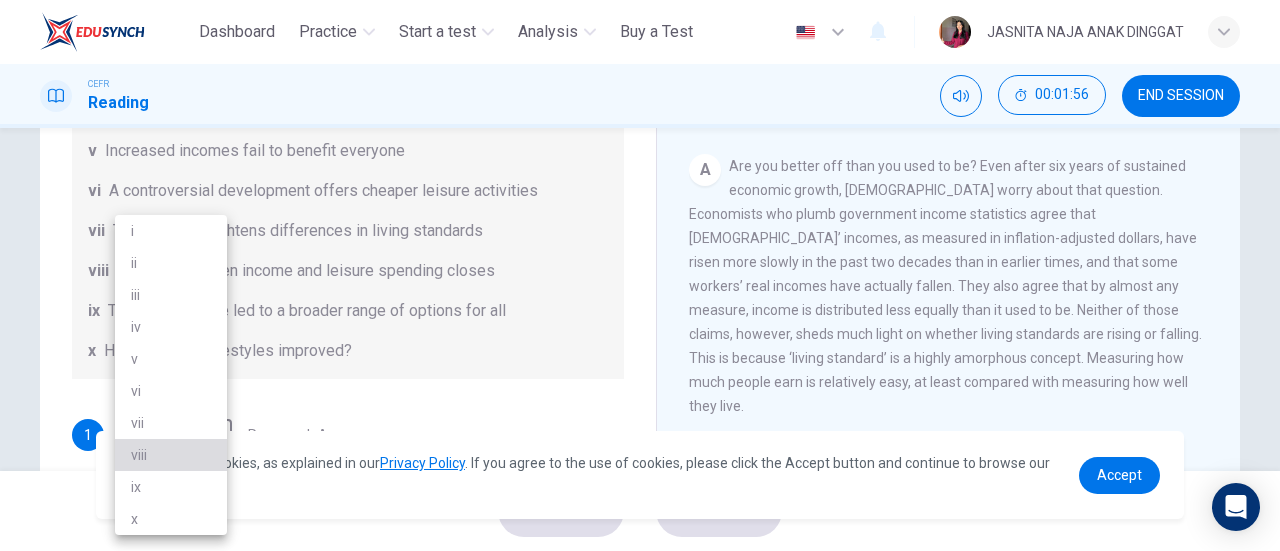 click on "viii" at bounding box center [171, 455] 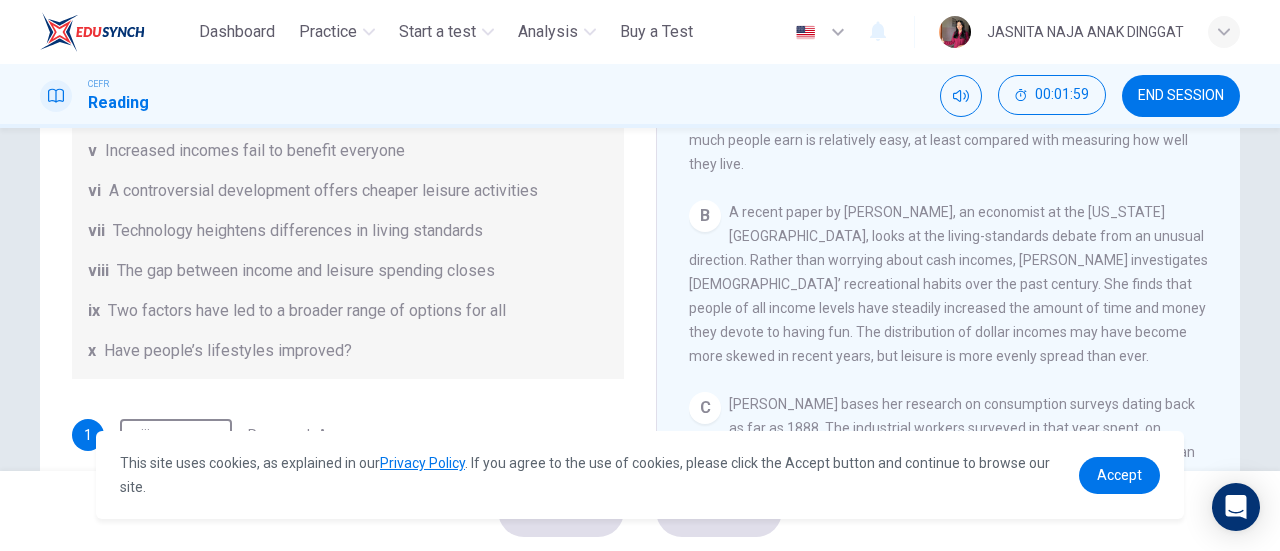 scroll, scrollTop: 618, scrollLeft: 0, axis: vertical 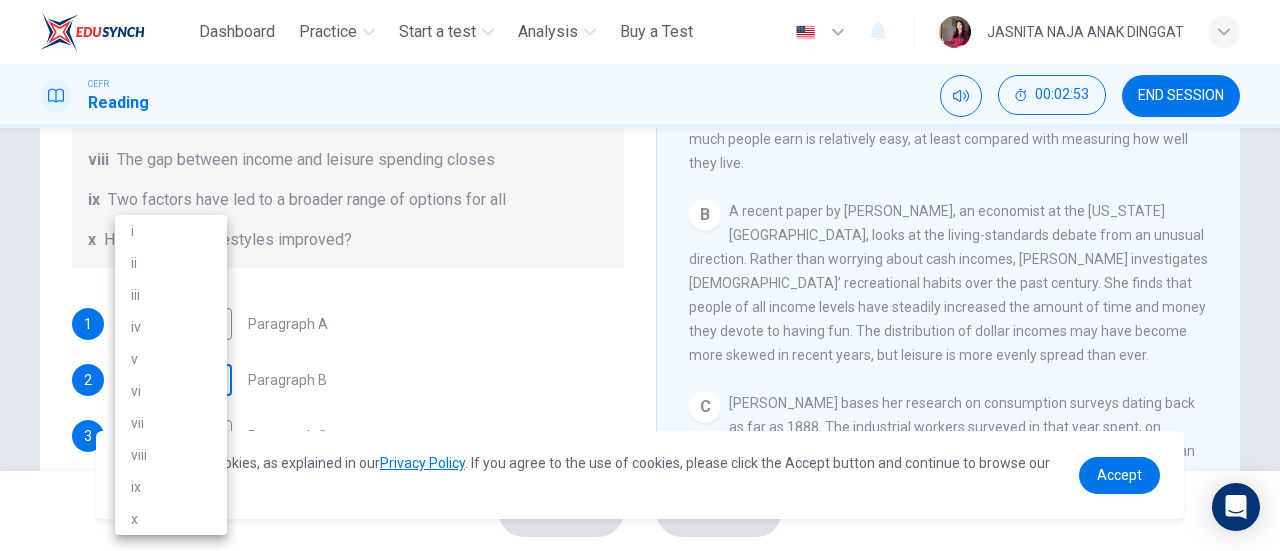 click on "This site uses cookies, as explained in our  Privacy Policy . If you agree to the use of cookies, please click the Accept button and continue to browse our site.   Privacy Policy Accept Dashboard Practice Start a test Analysis Buy a Test English ** ​ JASNITA NAJA ANAK DINGGAT CEFR Reading 00:02:53 END SESSION Questions 1 - 7 The Reading Passage has nine paragraphs A-I.
From the list of headings below choose the most suitable heading for each paragraph.
Write the appropriate numbers (i-x) in the boxes below. List of Headings i Wide differences in leisure activities according to income ii Possible inconsistencies in Ms Costa’s data iii More personal income and time influence leisure activities iv Investigating the lifestyle problem from a new angle v Increased incomes fail to benefit everyone vi A controversial development offers cheaper leisure activities vii Technology heightens differences in living standards viii The gap between income and leisure spending closes ix x 1 viii **** ​ Paragraph A 2 3" at bounding box center [640, 275] 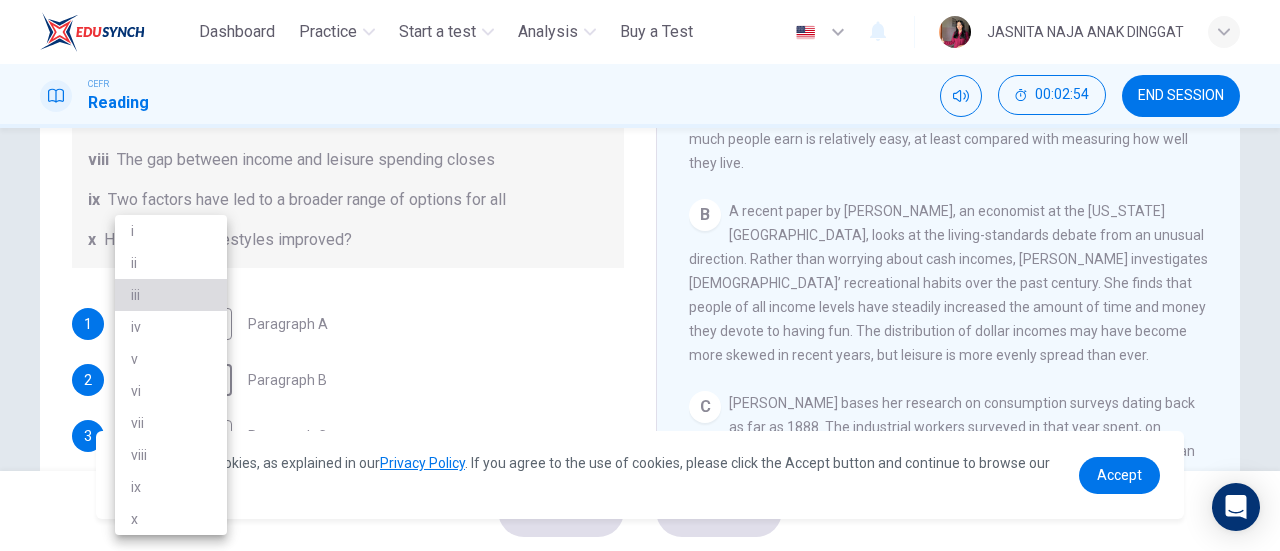 click on "iii" at bounding box center [171, 295] 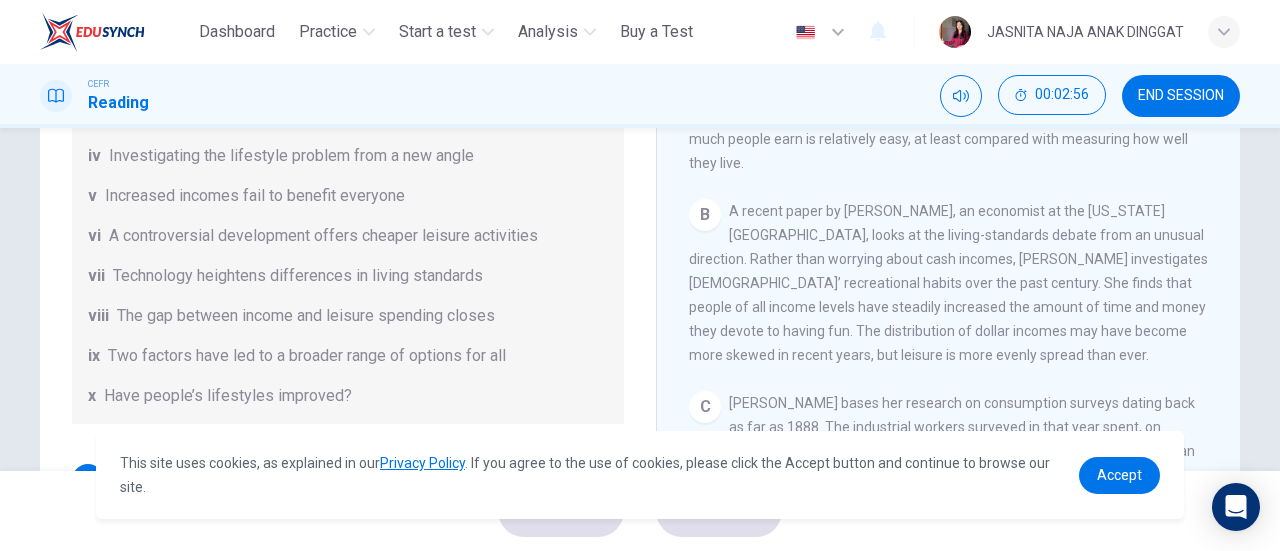 scroll, scrollTop: 256, scrollLeft: 0, axis: vertical 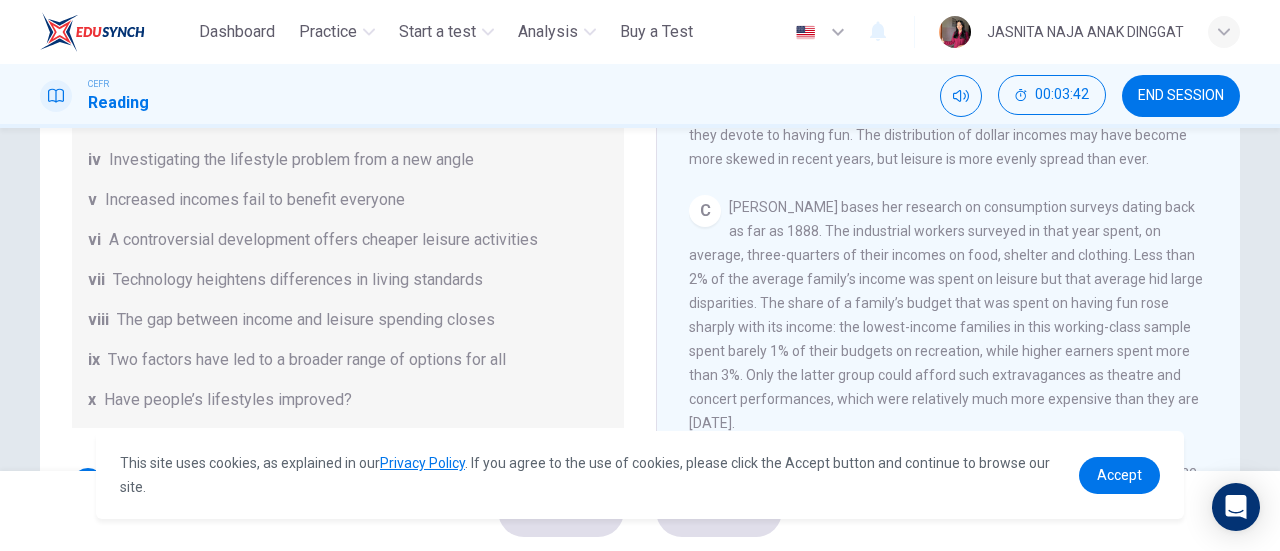 click on "Ms Costa bases her research on consumption surveys dating back as far as 1888. The industrial workers surveyed in that year spent, on average, three-quarters of their incomes on food, shelter and clothing. Less than 2% of the average family’s income was spent on leisure but that average hid large disparities. The share of a family’s budget that was spent on having fun rose sharply with its income: the lowest-income families in this working-class sample spent barely 1% of their budgets on recreation, while higher earners spent more than 3%. Only the latter group could afford such extravagances as theatre and concert performances, which were relatively much more expensive than they are today." at bounding box center [946, 315] 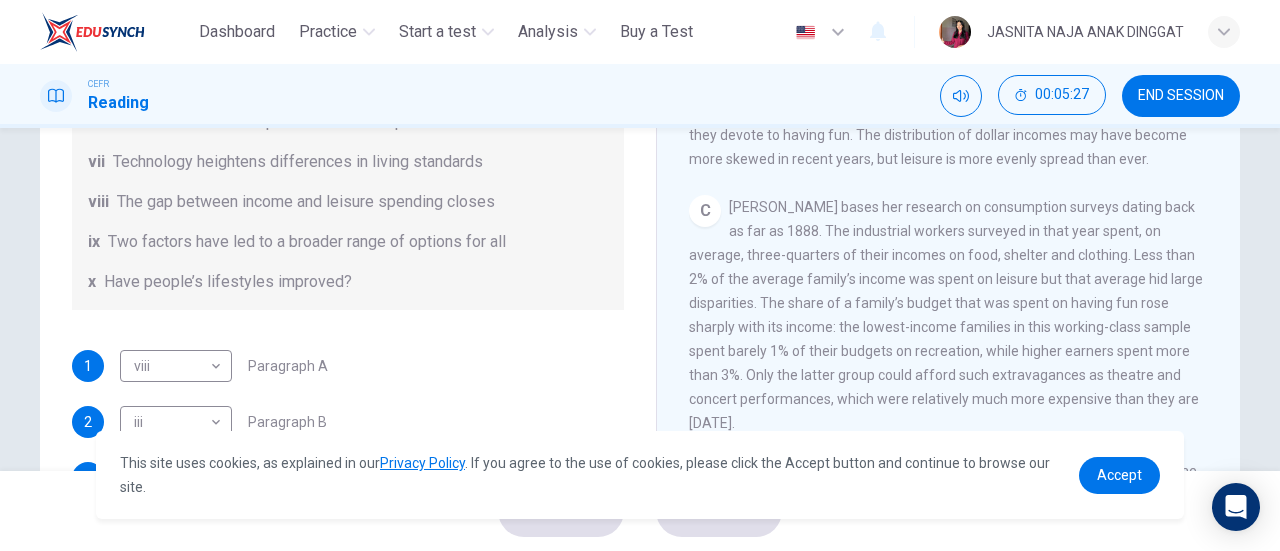 scroll, scrollTop: 416, scrollLeft: 0, axis: vertical 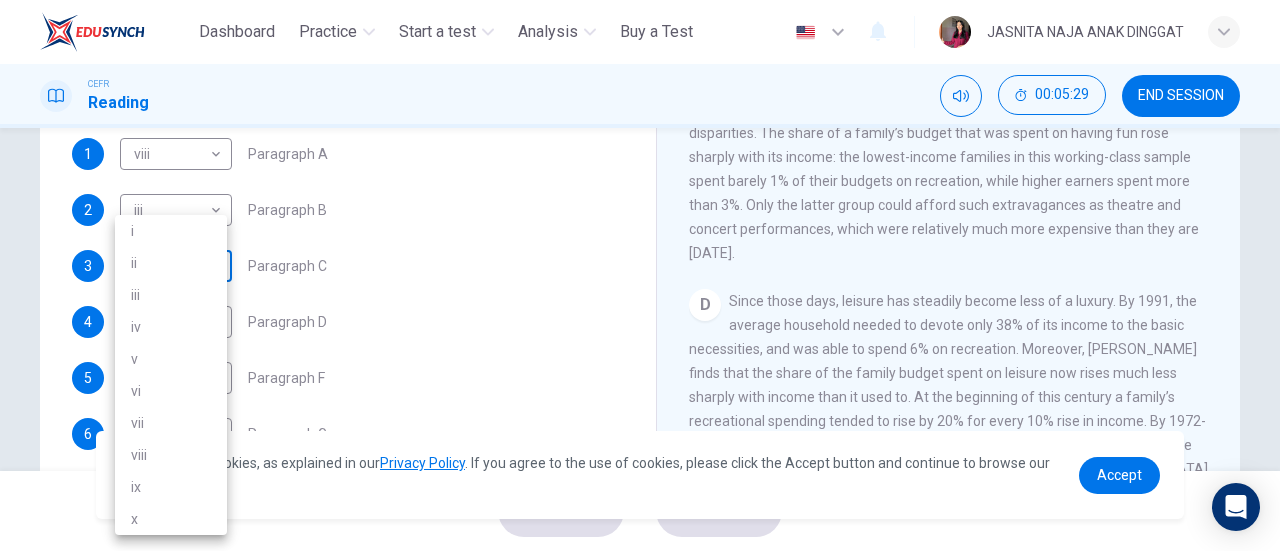 click on "This site uses cookies, as explained in our  Privacy Policy . If you agree to the use of cookies, please click the Accept button and continue to browse our site.   Privacy Policy Accept Dashboard Practice Start a test Analysis Buy a Test English ** ​ JASNITA NAJA ANAK DINGGAT CEFR Reading 00:05:29 END SESSION Questions 1 - 7 The Reading Passage has nine paragraphs A-I.
From the list of headings below choose the most suitable heading for each paragraph.
Write the appropriate numbers (i-x) in the boxes below. List of Headings i Wide differences in leisure activities according to income ii Possible inconsistencies in Ms Costa’s data iii More personal income and time influence leisure activities iv Investigating the lifestyle problem from a new angle v Increased incomes fail to benefit everyone vi A controversial development offers cheaper leisure activities vii Technology heightens differences in living standards viii The gap between income and leisure spending closes ix x 1 viii **** ​ Paragraph A 2 3" at bounding box center [640, 275] 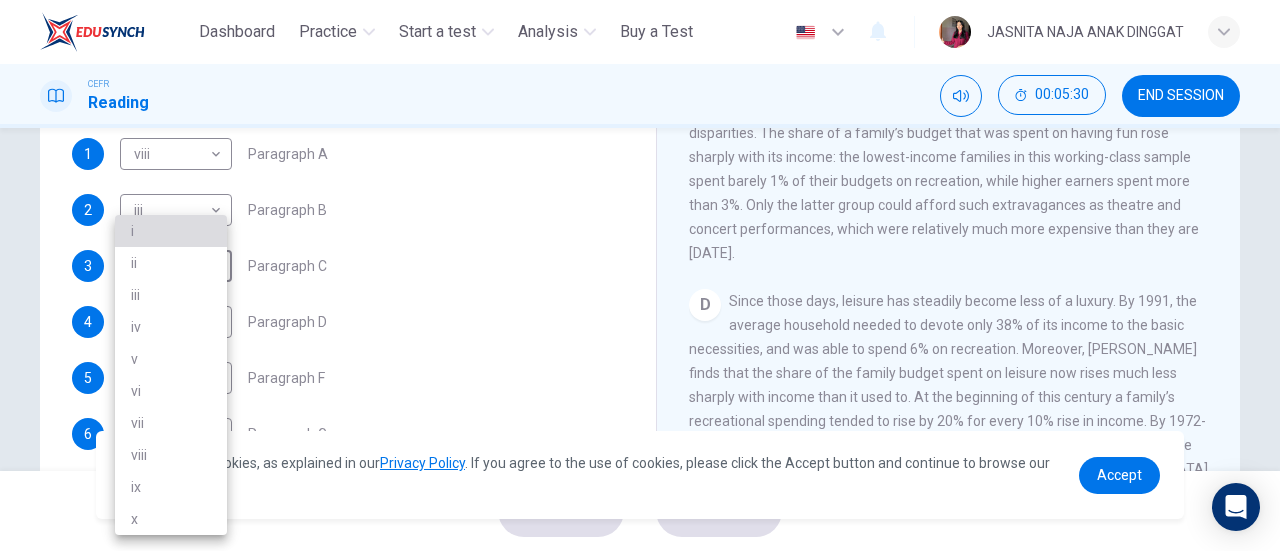 click on "i" at bounding box center (171, 231) 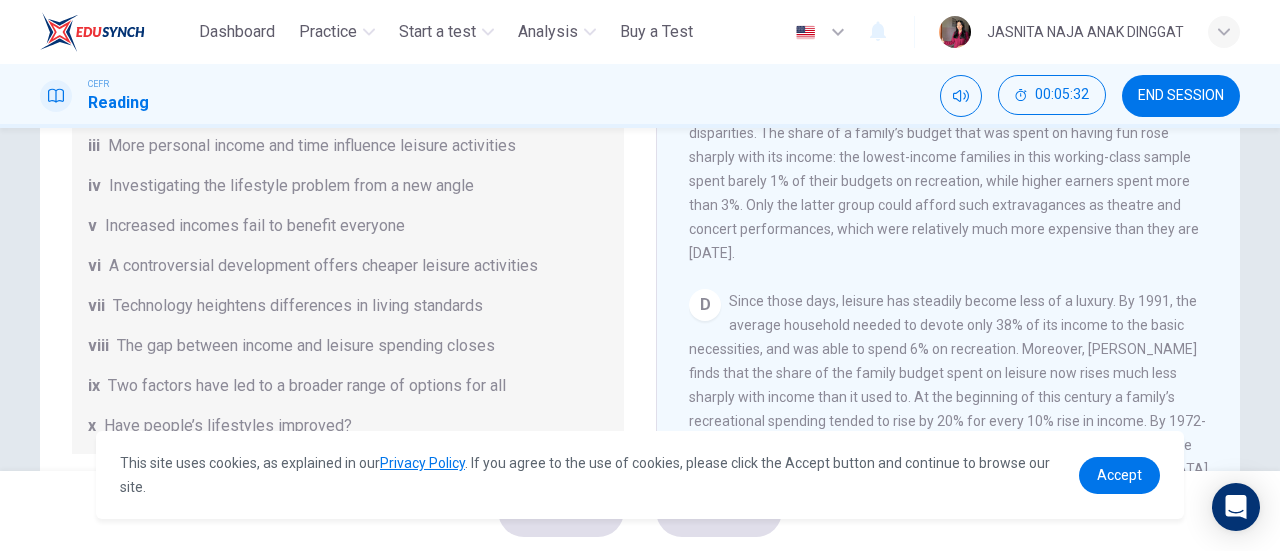 scroll, scrollTop: 58, scrollLeft: 0, axis: vertical 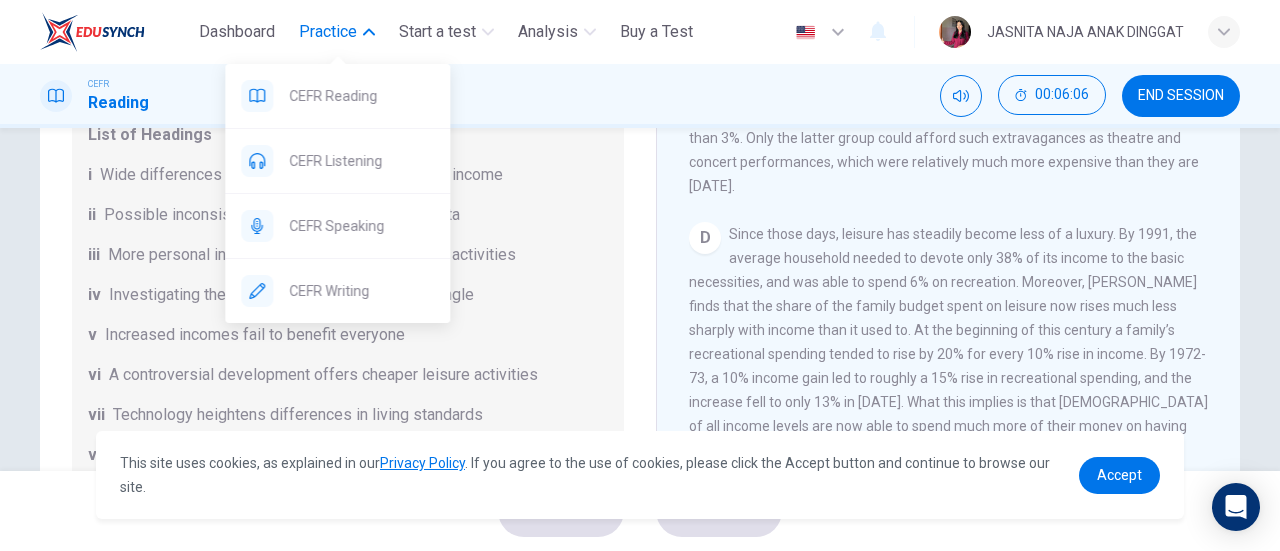 click on "Practice" at bounding box center (337, 32) 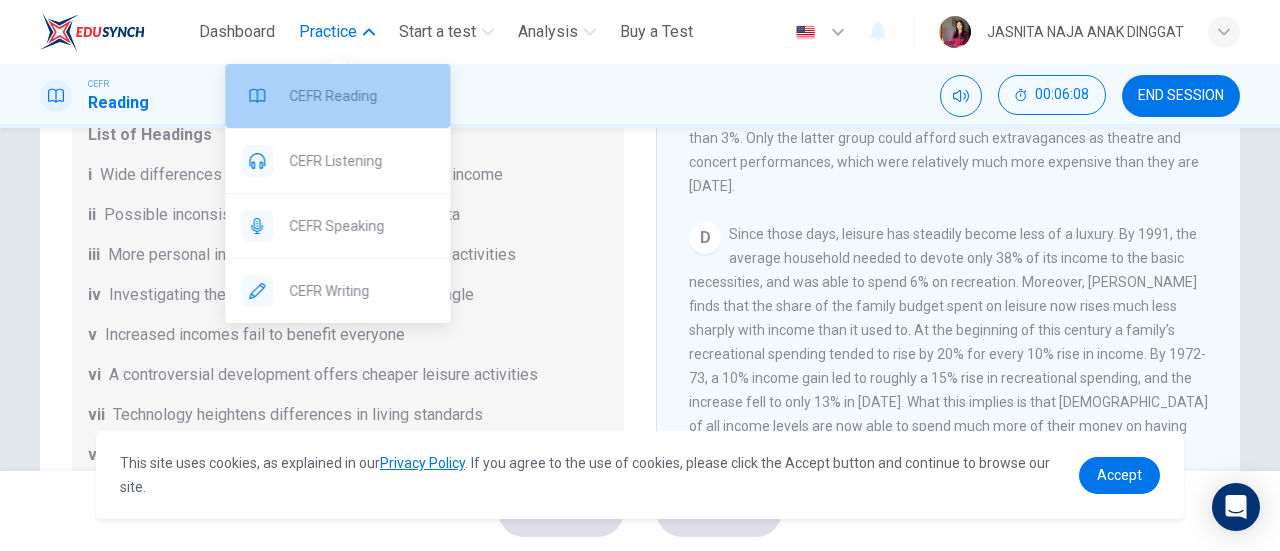 click on "CEFR Reading" at bounding box center (361, 96) 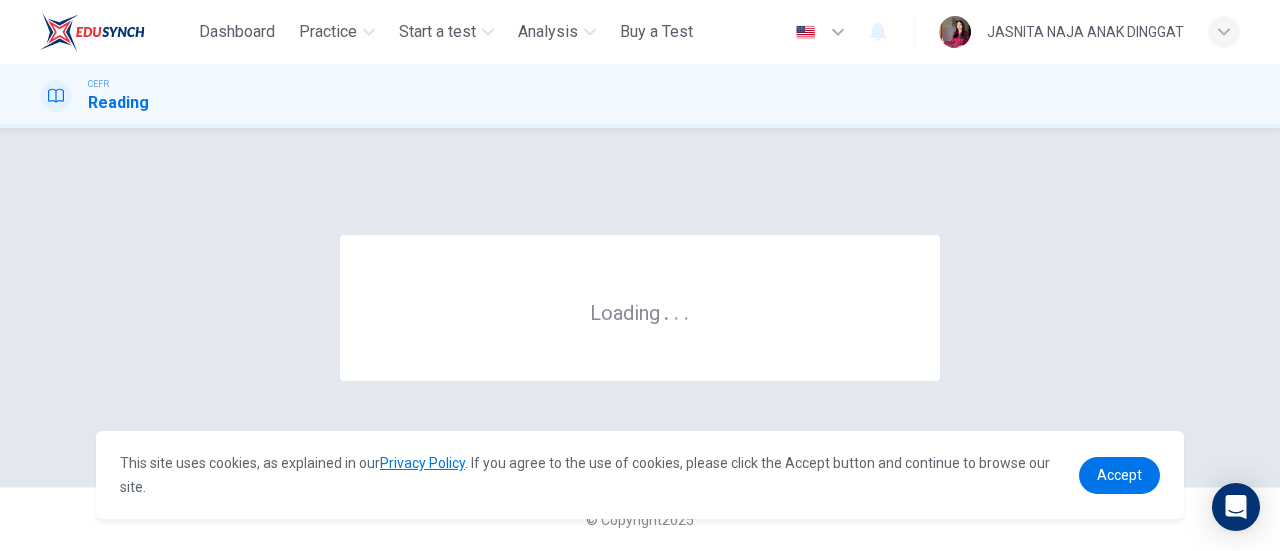 scroll, scrollTop: 0, scrollLeft: 0, axis: both 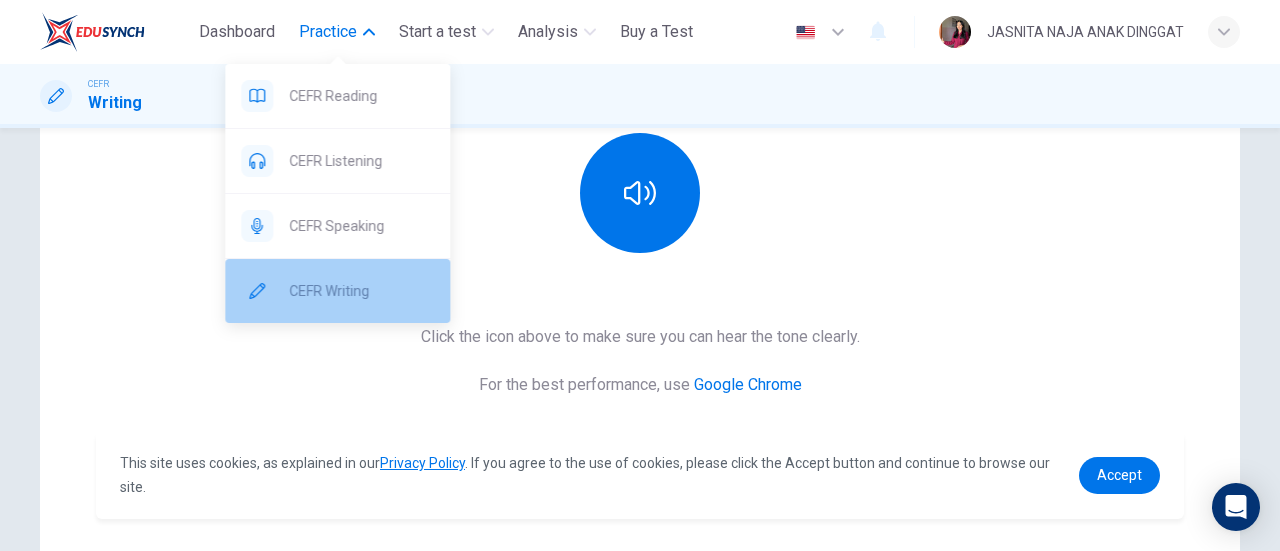 click on "CEFR Writing" at bounding box center [361, 291] 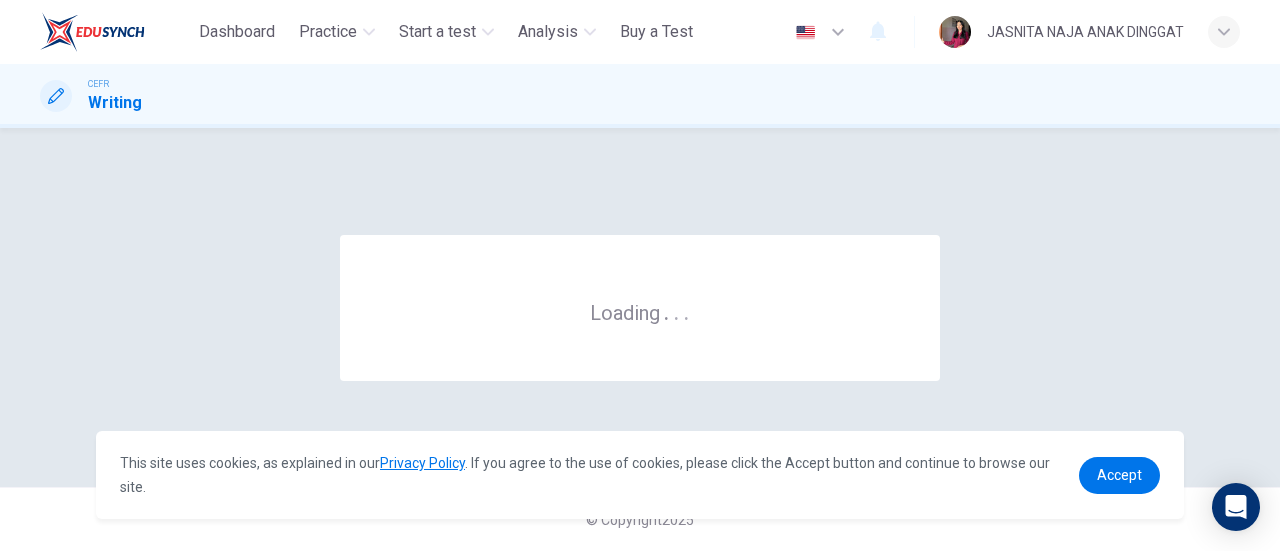 scroll, scrollTop: 0, scrollLeft: 0, axis: both 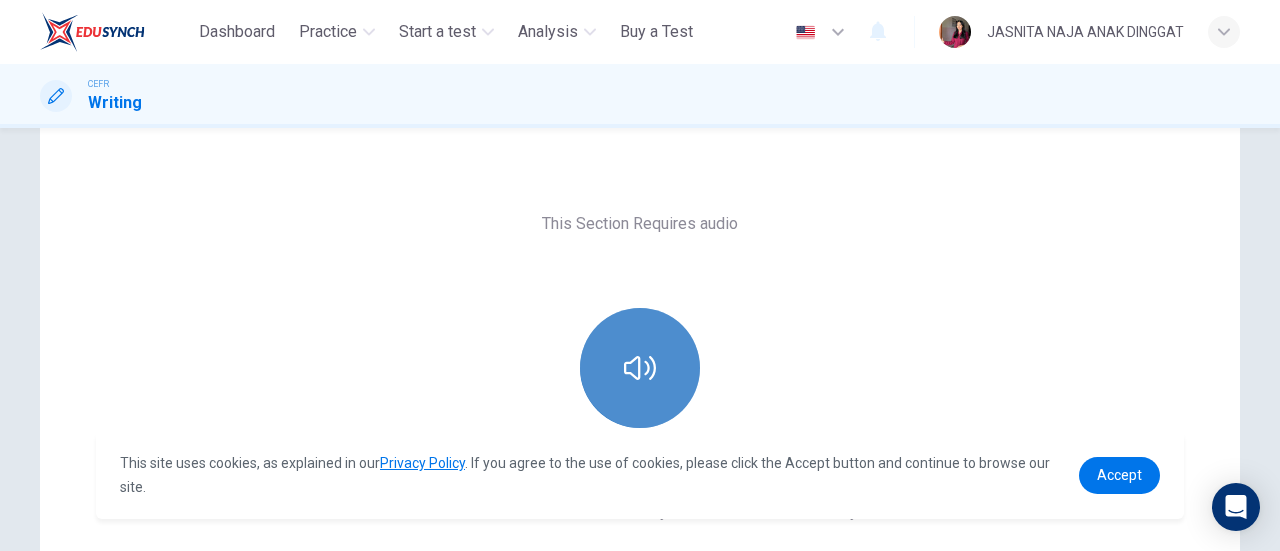 click at bounding box center [640, 368] 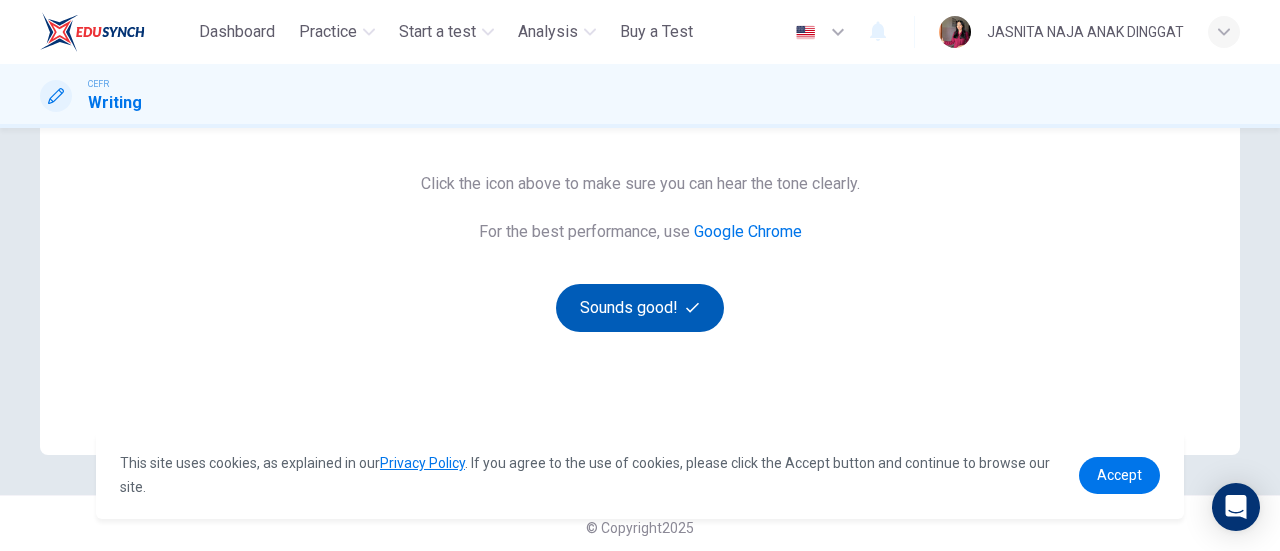 scroll, scrollTop: 384, scrollLeft: 0, axis: vertical 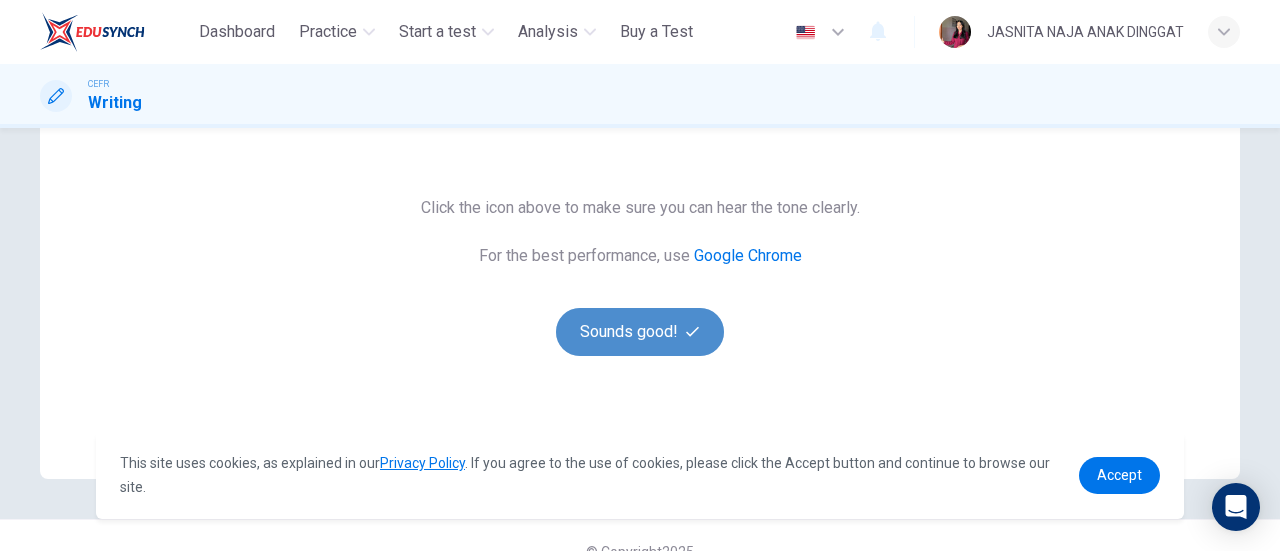 click on "Sounds good!" at bounding box center (640, 332) 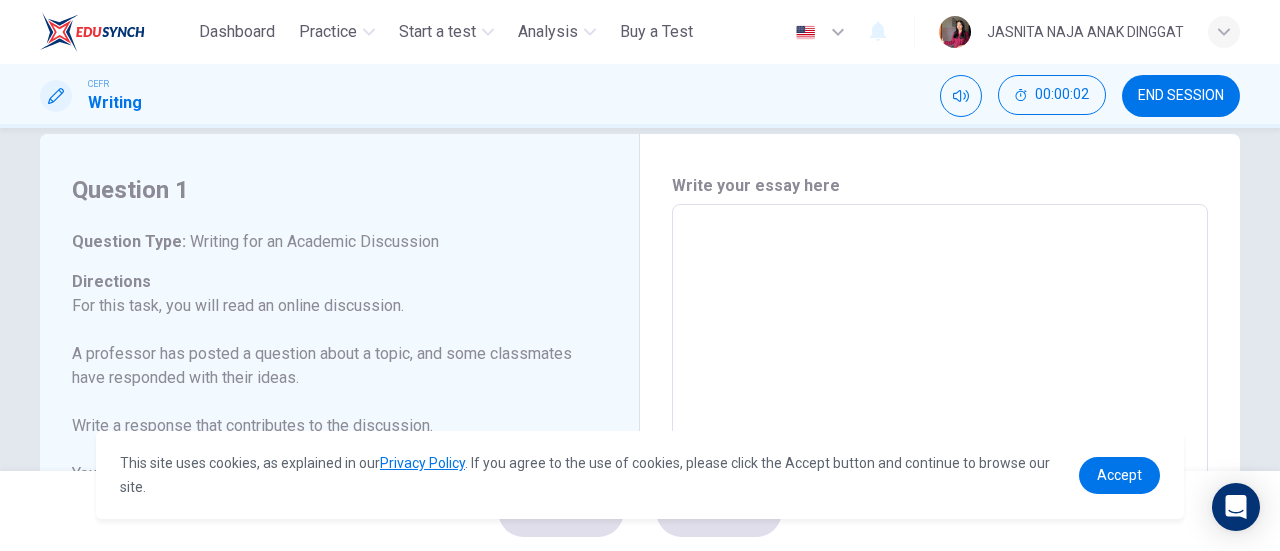scroll, scrollTop: 33, scrollLeft: 0, axis: vertical 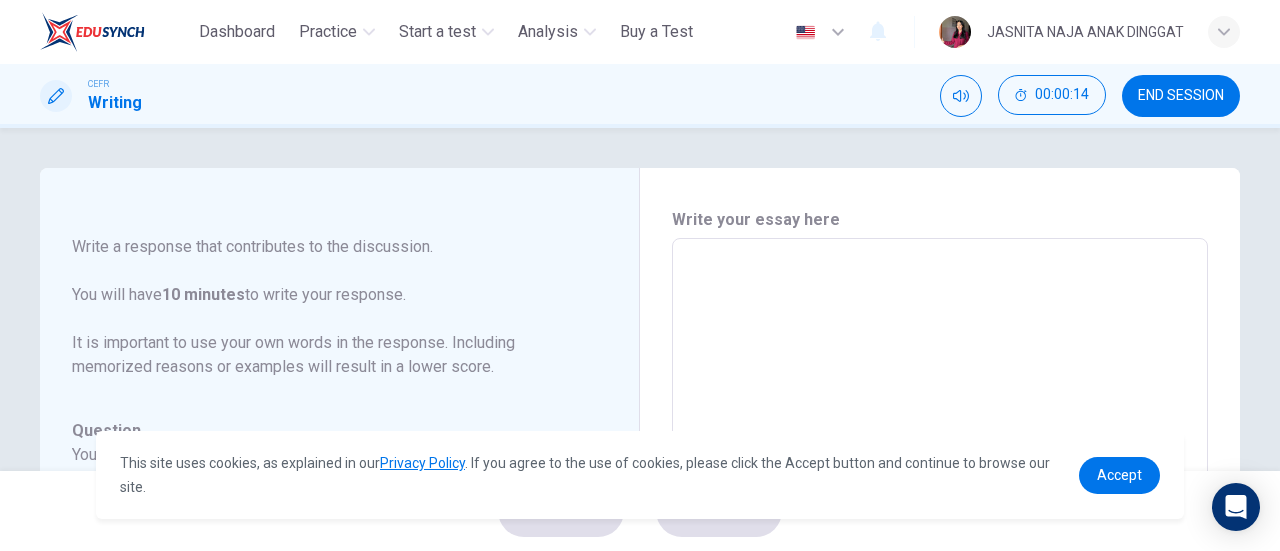 drag, startPoint x: 70, startPoint y: 245, endPoint x: 346, endPoint y: 416, distance: 324.67984 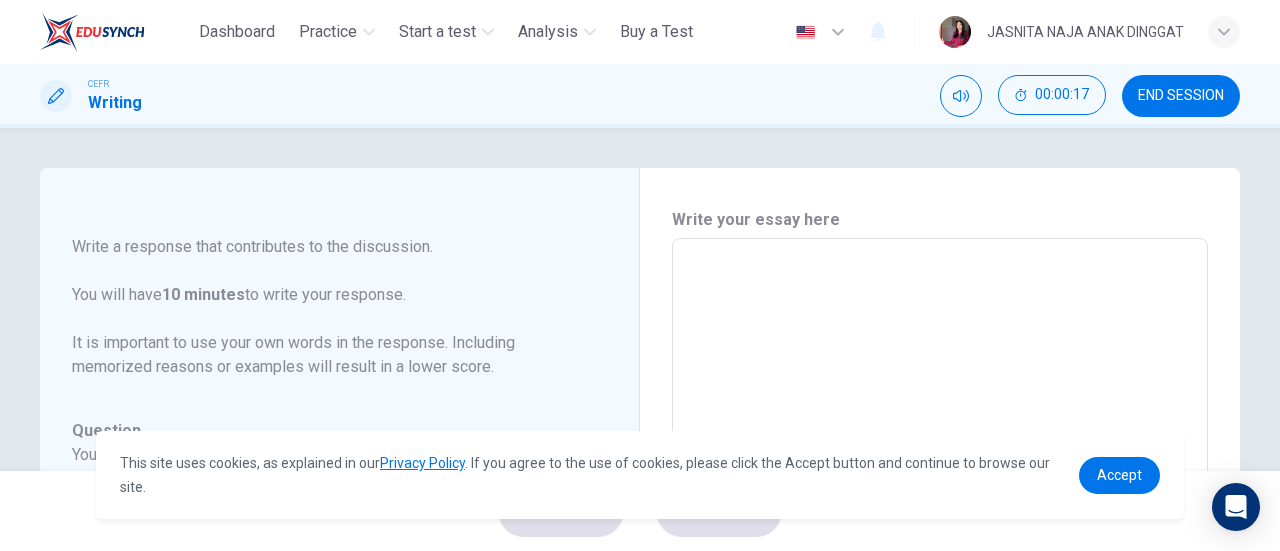 drag, startPoint x: 434, startPoint y: 248, endPoint x: 304, endPoint y: 255, distance: 130.18832 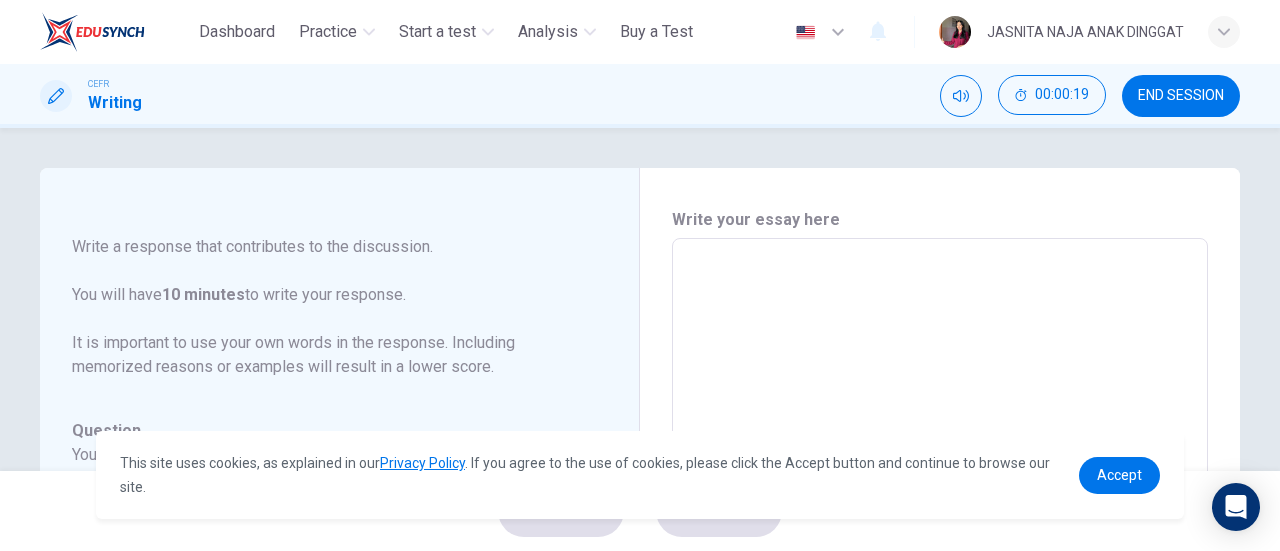 drag, startPoint x: 125, startPoint y: 246, endPoint x: 347, endPoint y: 205, distance: 225.75429 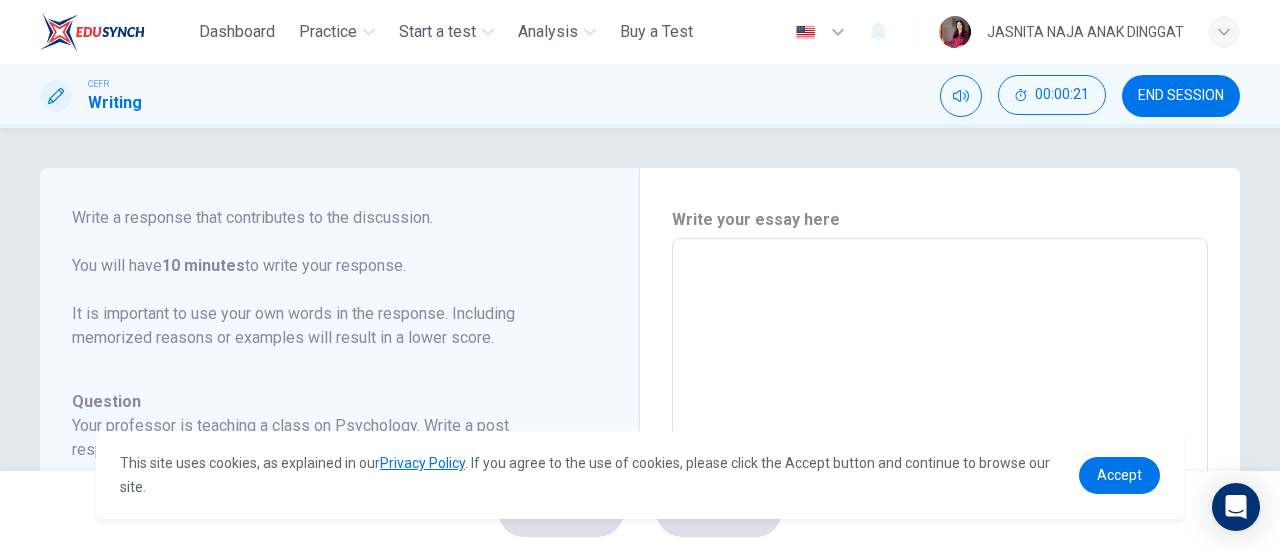 scroll, scrollTop: 246, scrollLeft: 0, axis: vertical 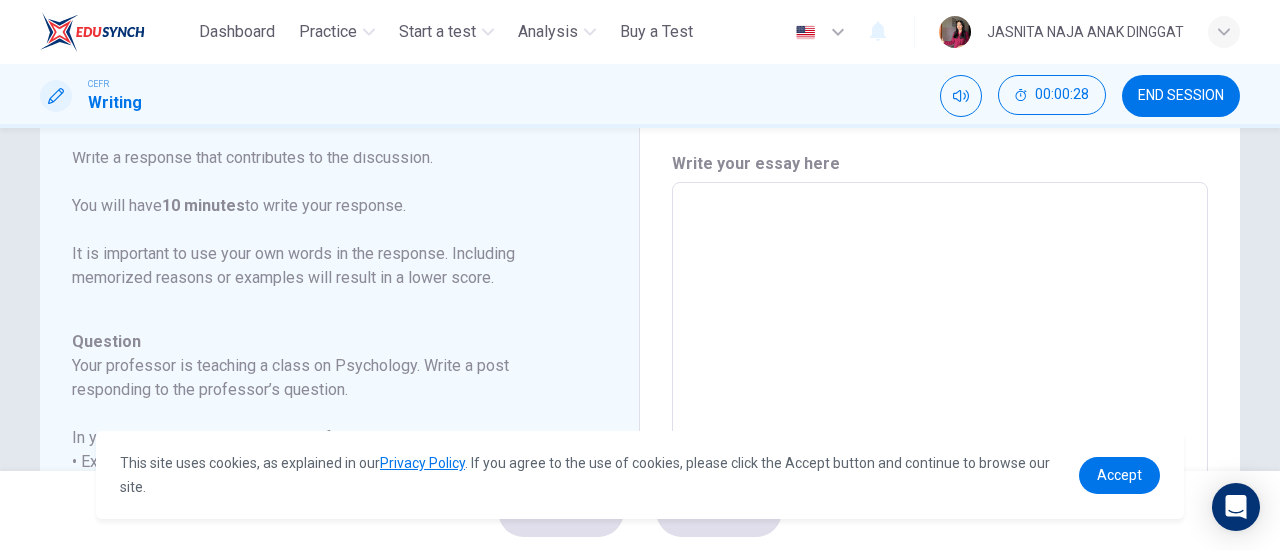 drag, startPoint x: 67, startPoint y: 153, endPoint x: 206, endPoint y: 218, distance: 153.44705 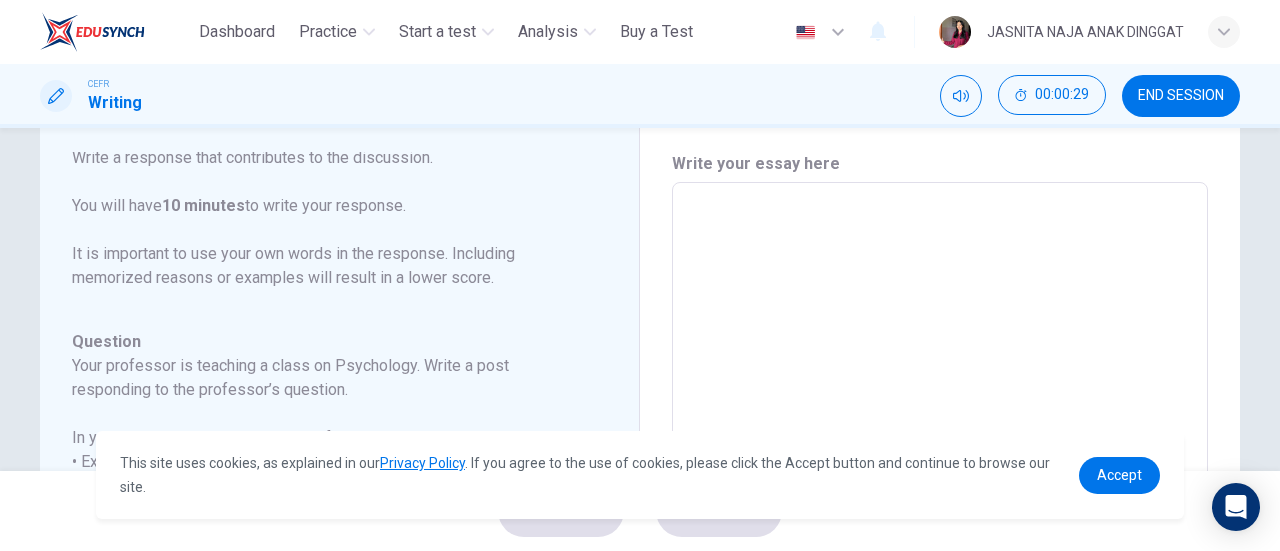 scroll, scrollTop: 546, scrollLeft: 0, axis: vertical 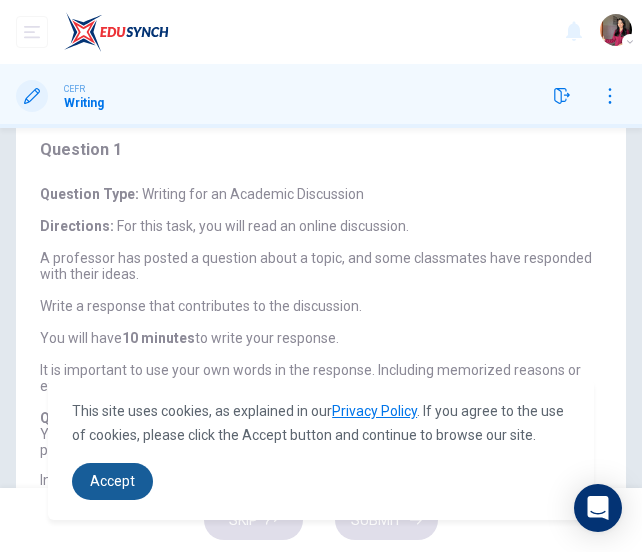 click on "Accept" at bounding box center (112, 481) 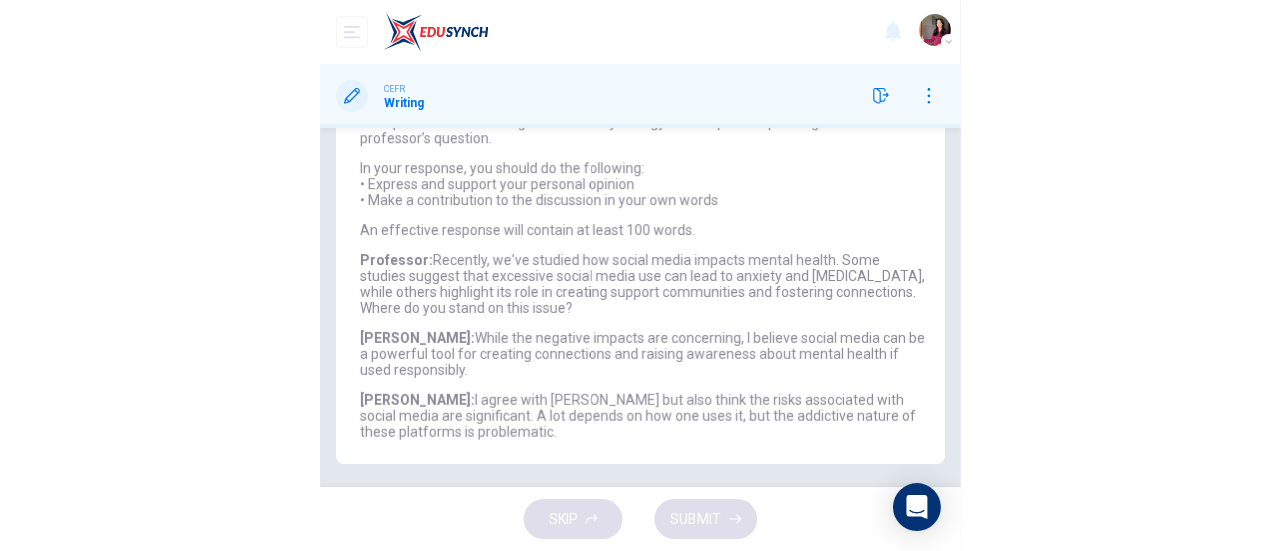 scroll, scrollTop: 0, scrollLeft: 0, axis: both 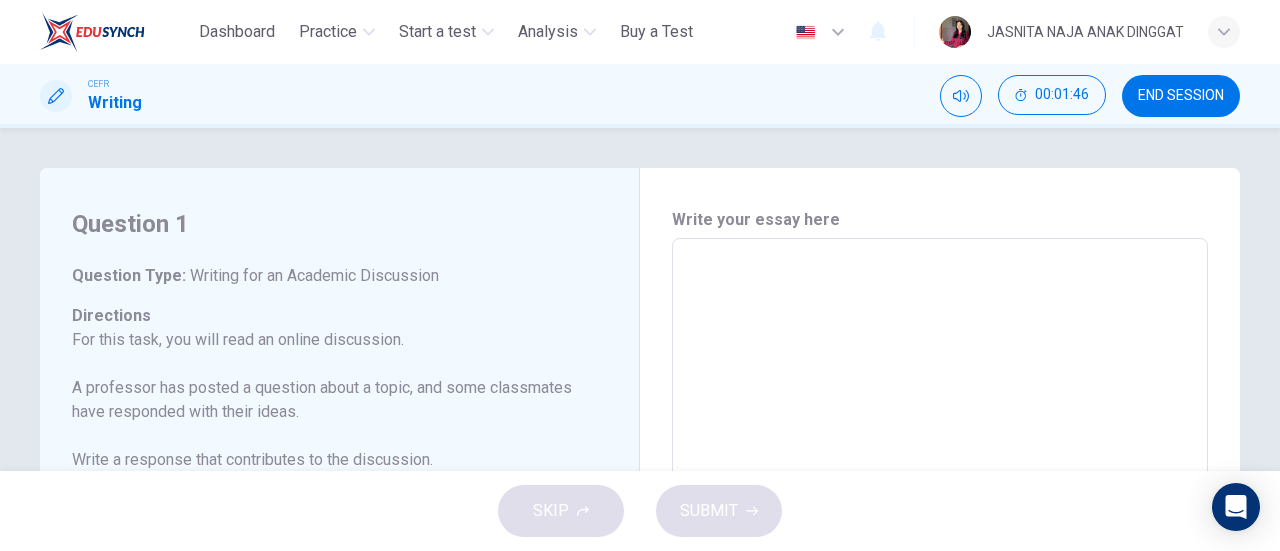 click at bounding box center [940, 572] 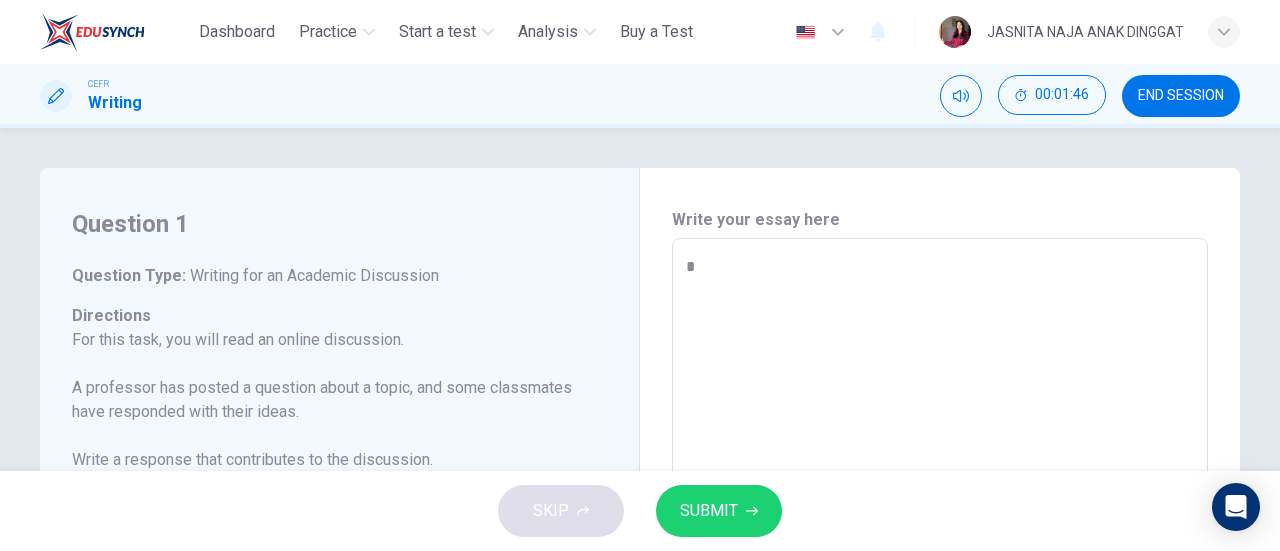 type on "**" 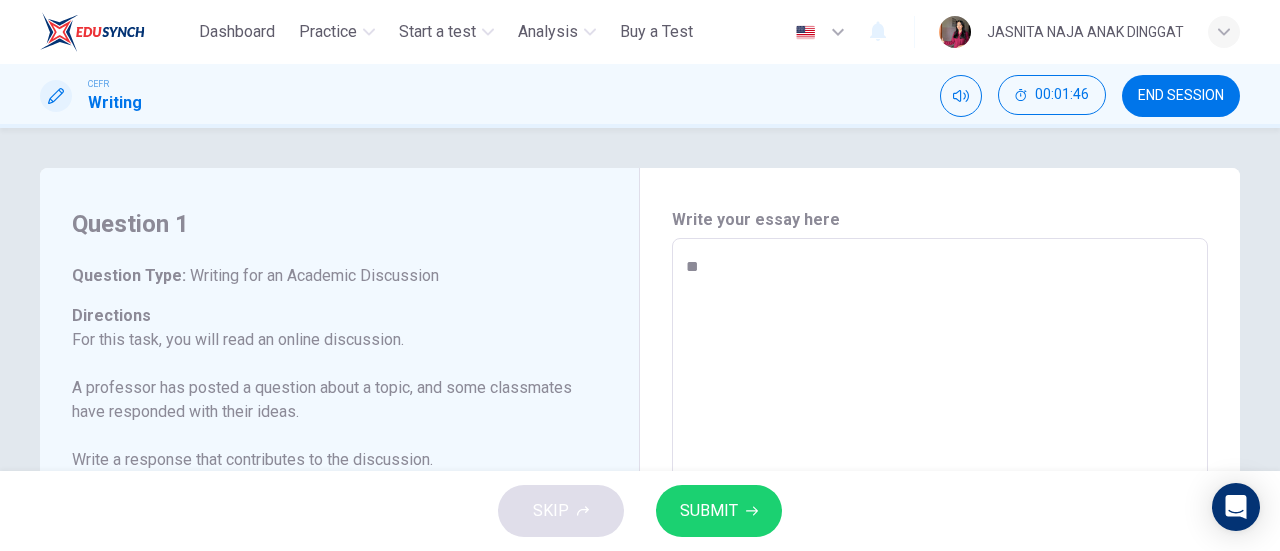 type on "*" 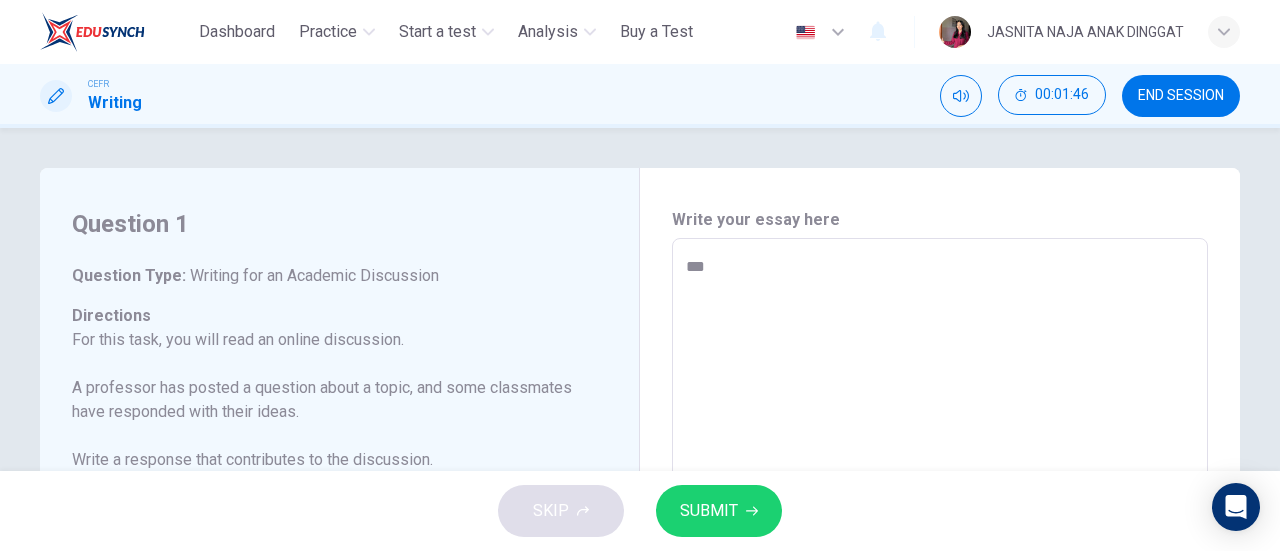 type on "*" 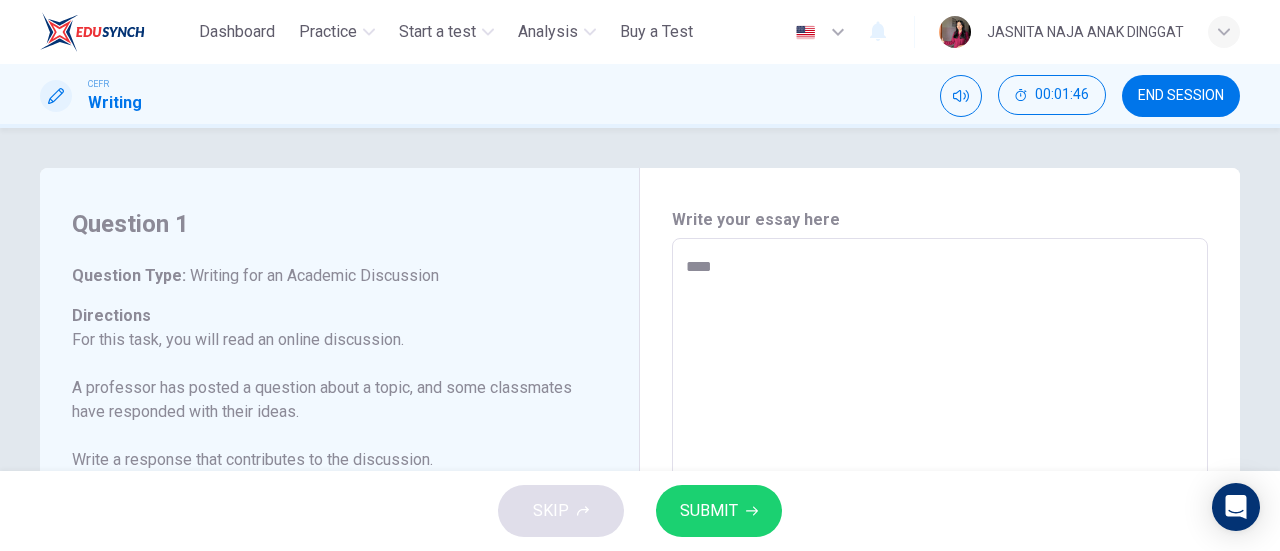 type on "*" 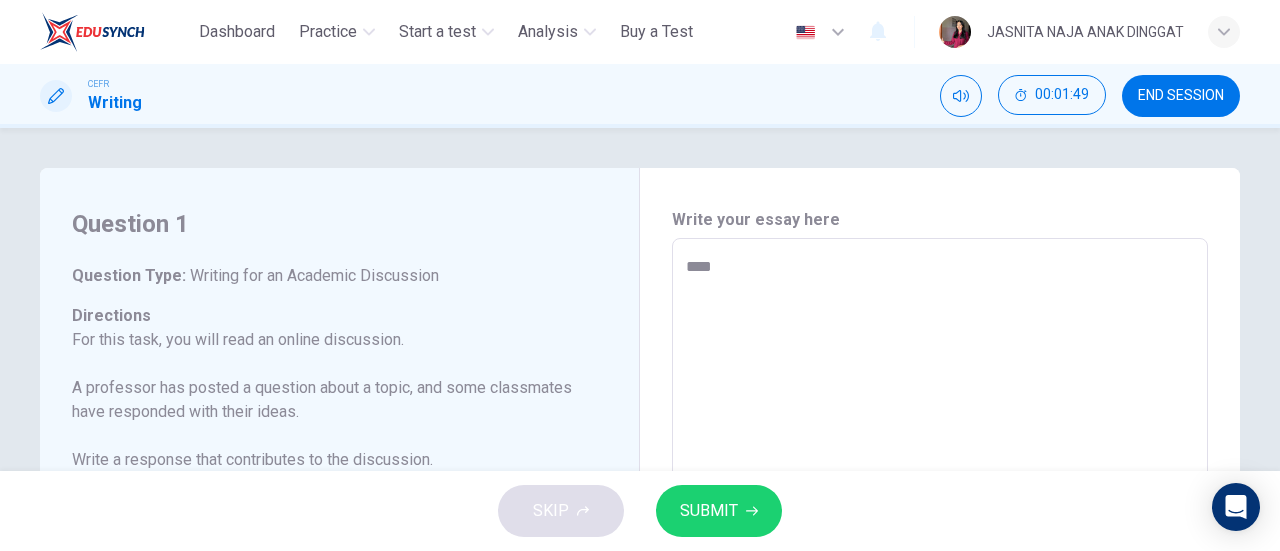 type on "****" 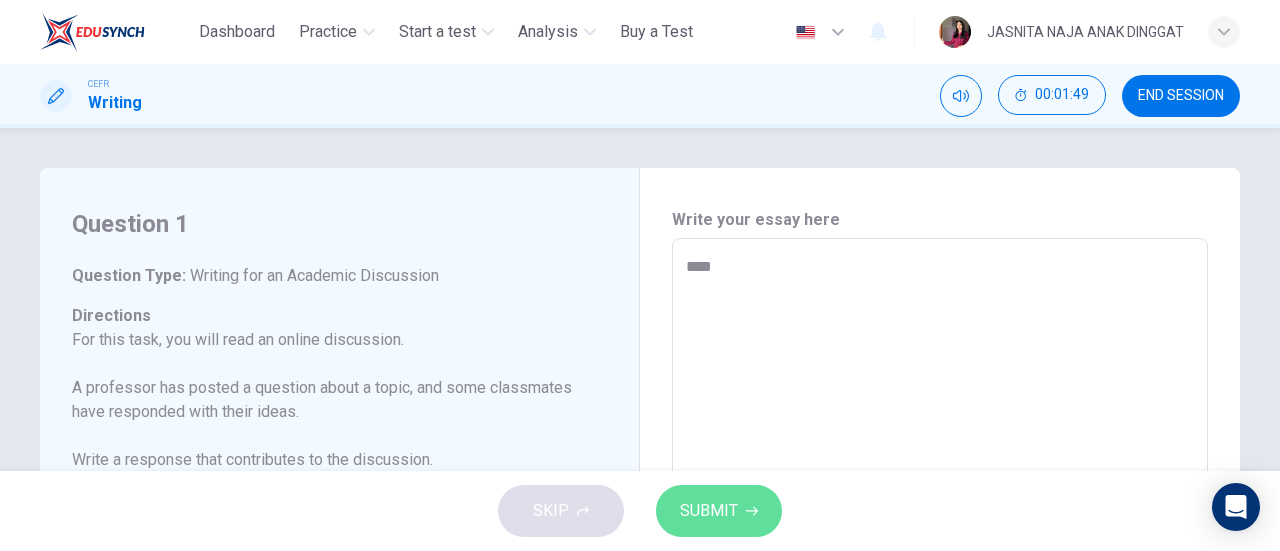 click on "SUBMIT" at bounding box center (719, 511) 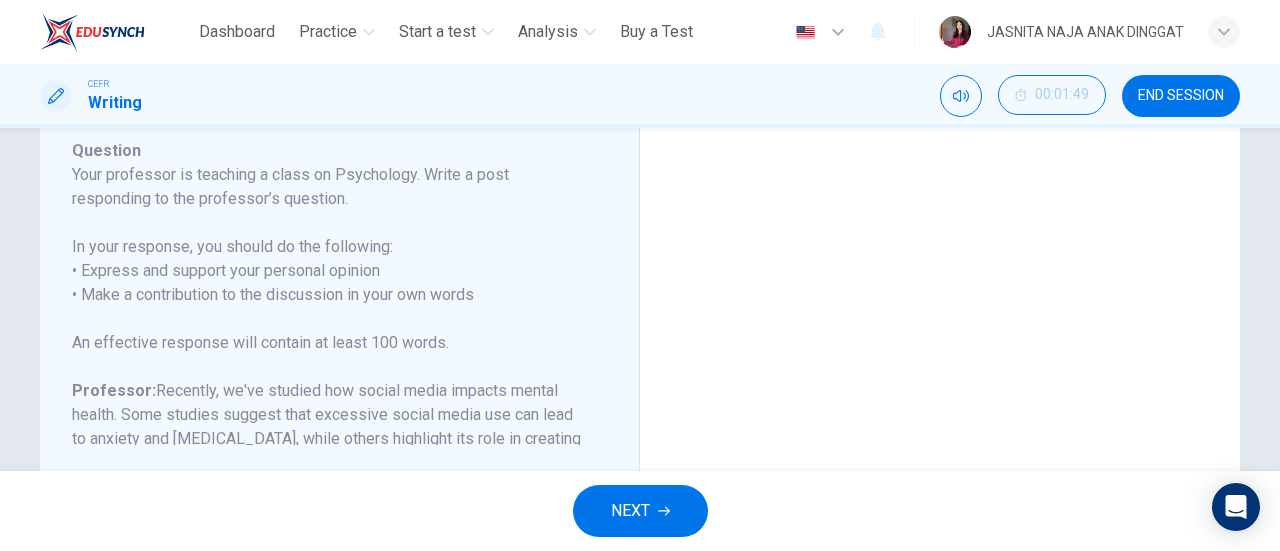scroll, scrollTop: 494, scrollLeft: 0, axis: vertical 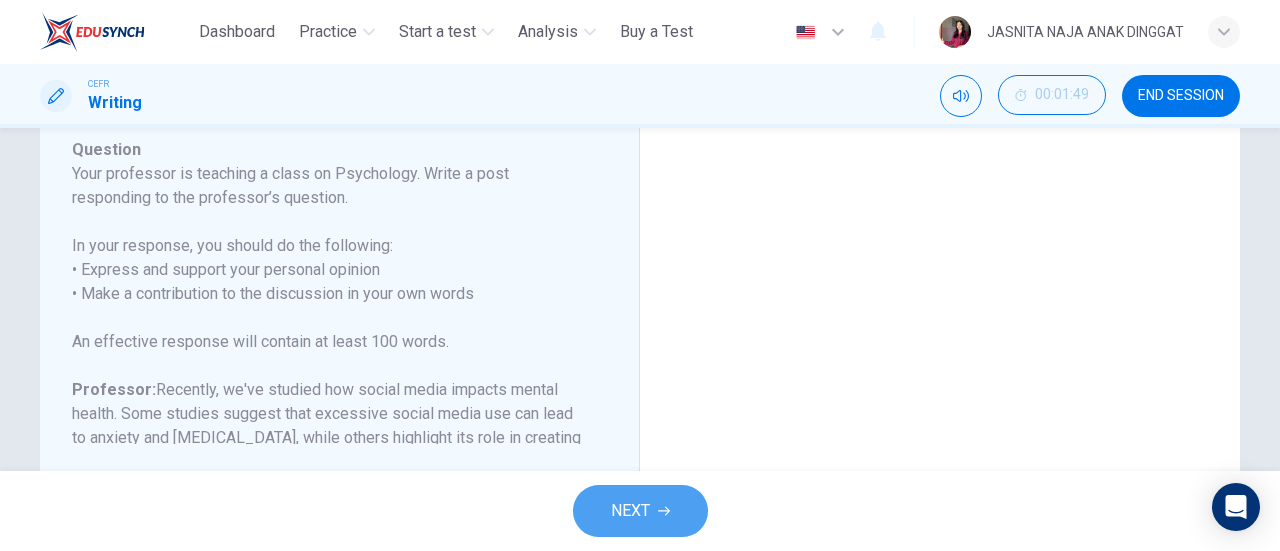 click on "NEXT" at bounding box center (640, 511) 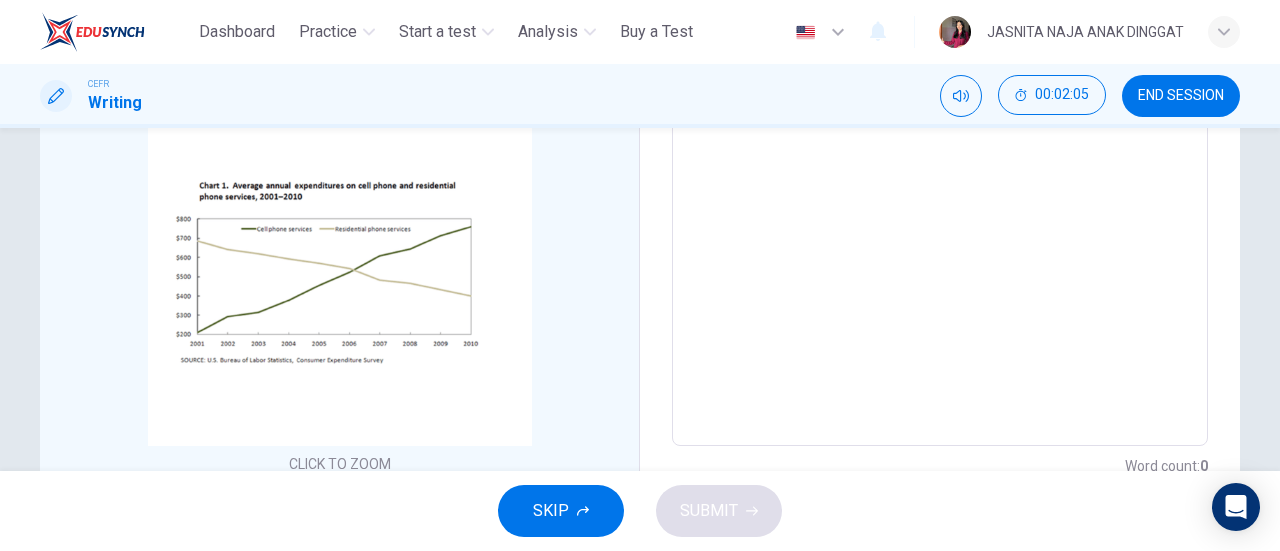 scroll, scrollTop: 446, scrollLeft: 0, axis: vertical 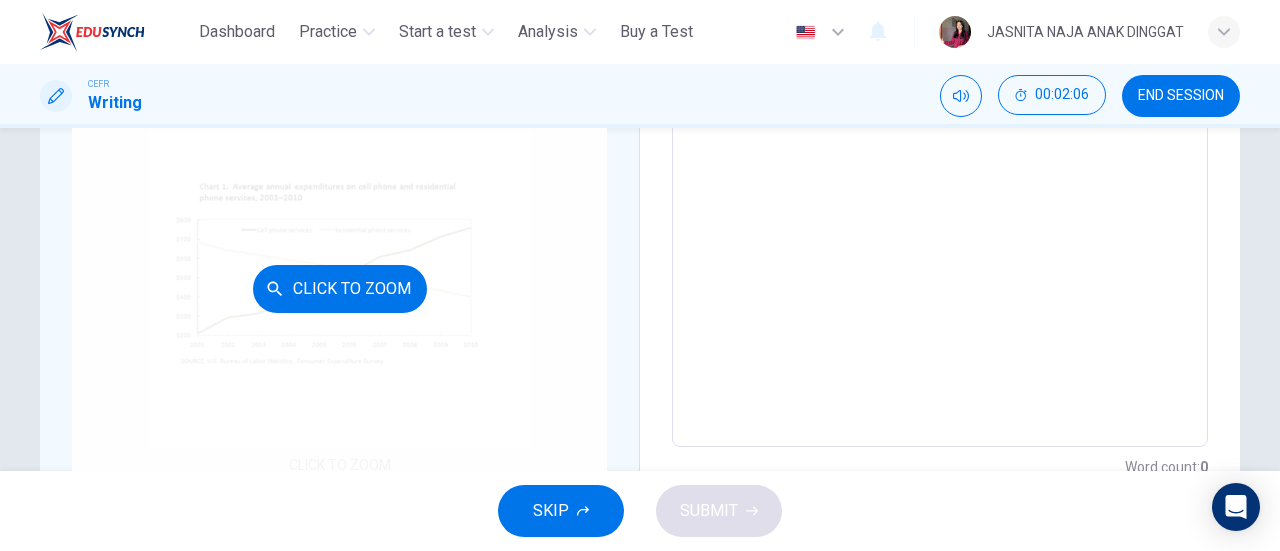 click on "Click to Zoom" at bounding box center [339, 288] 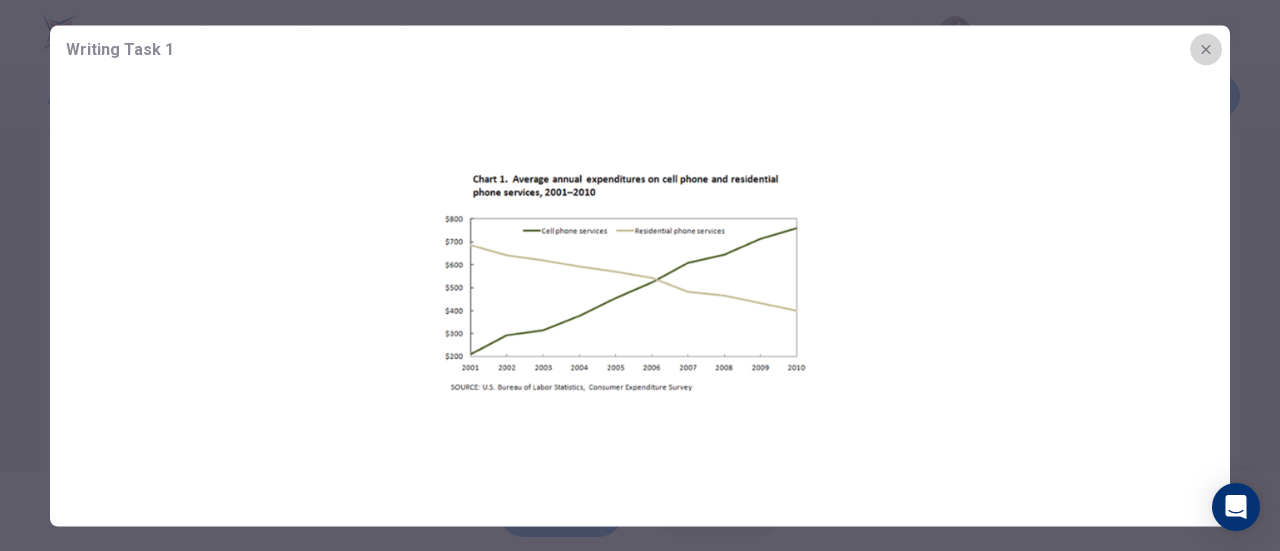 click 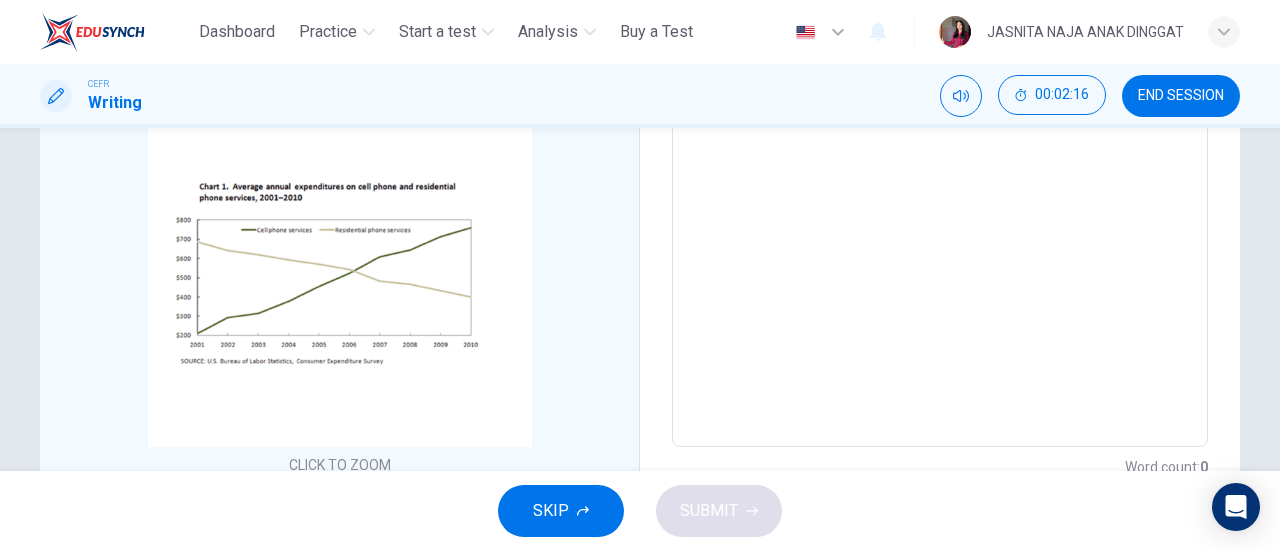 click at bounding box center [940, 120] 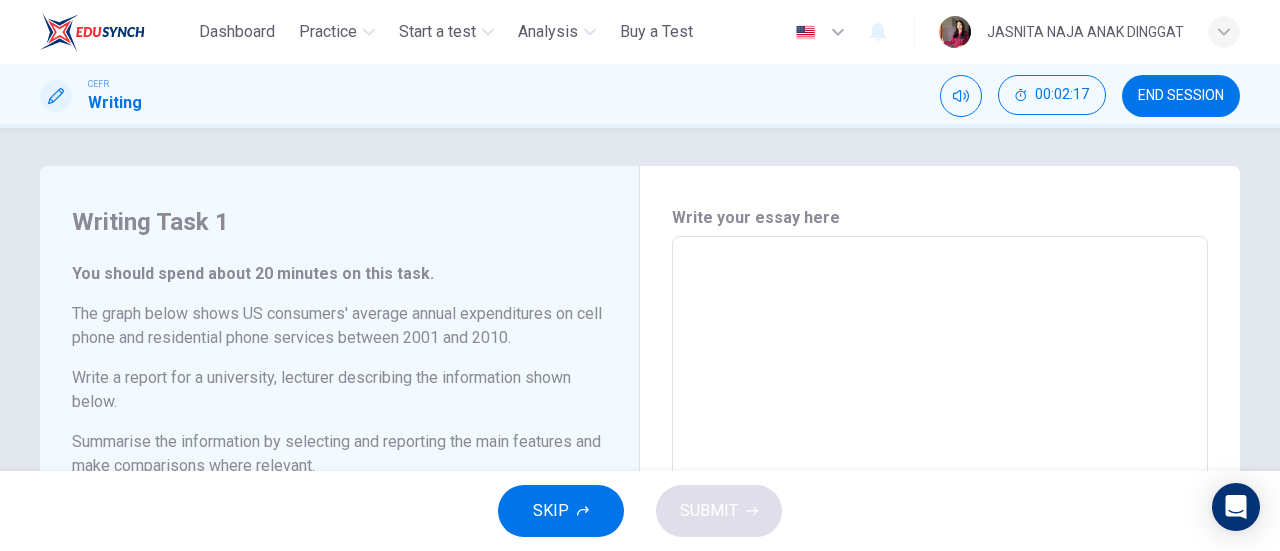 scroll, scrollTop: 0, scrollLeft: 0, axis: both 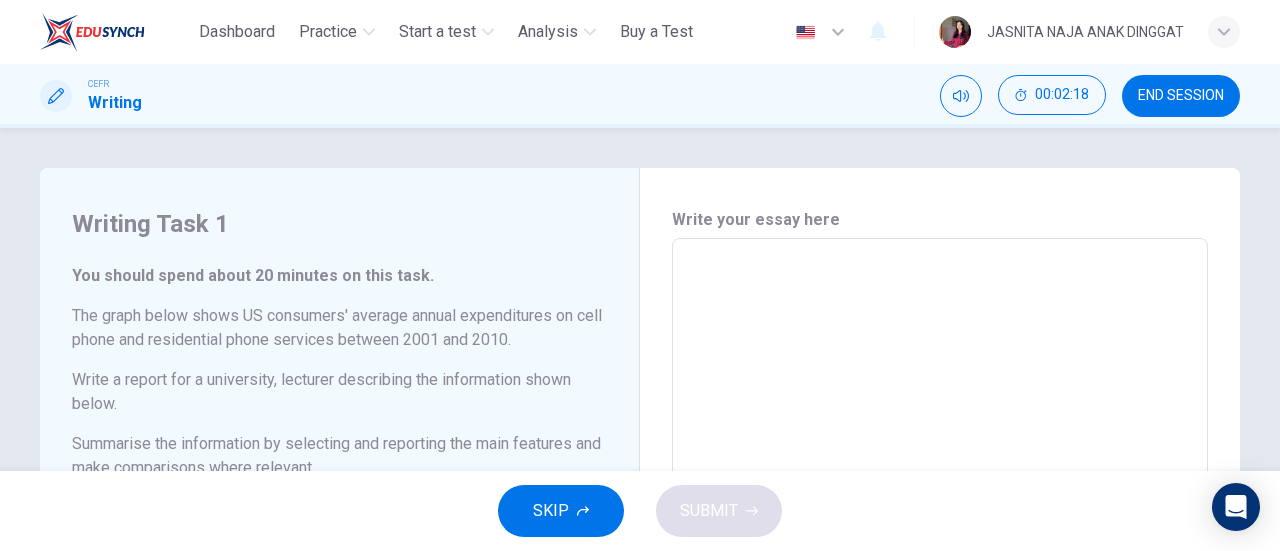 type on "*" 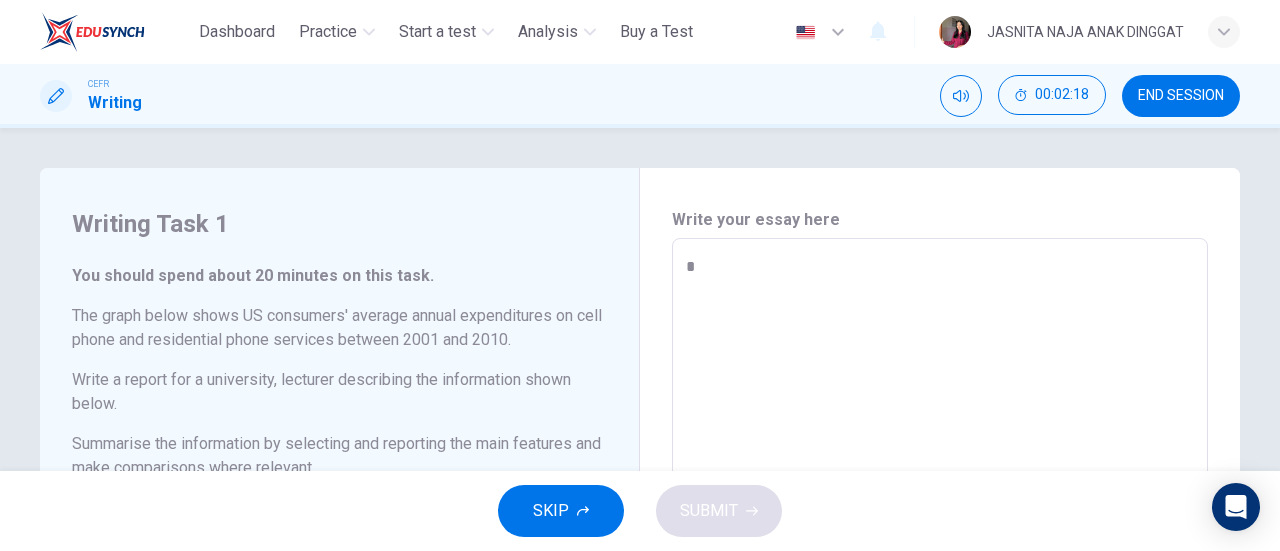 type on "*" 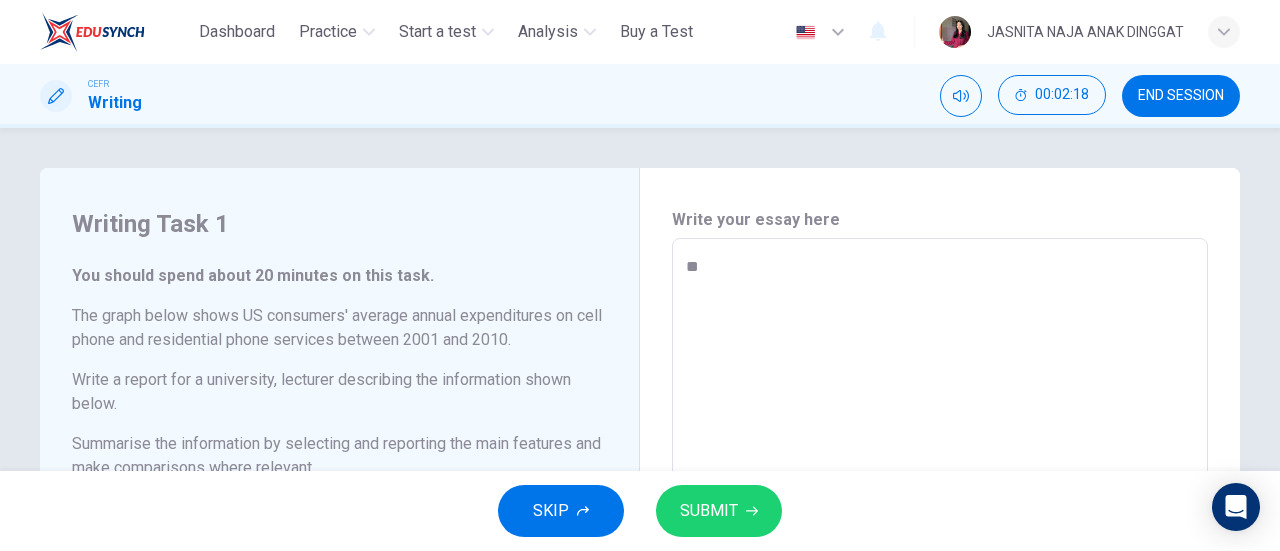 type on "*" 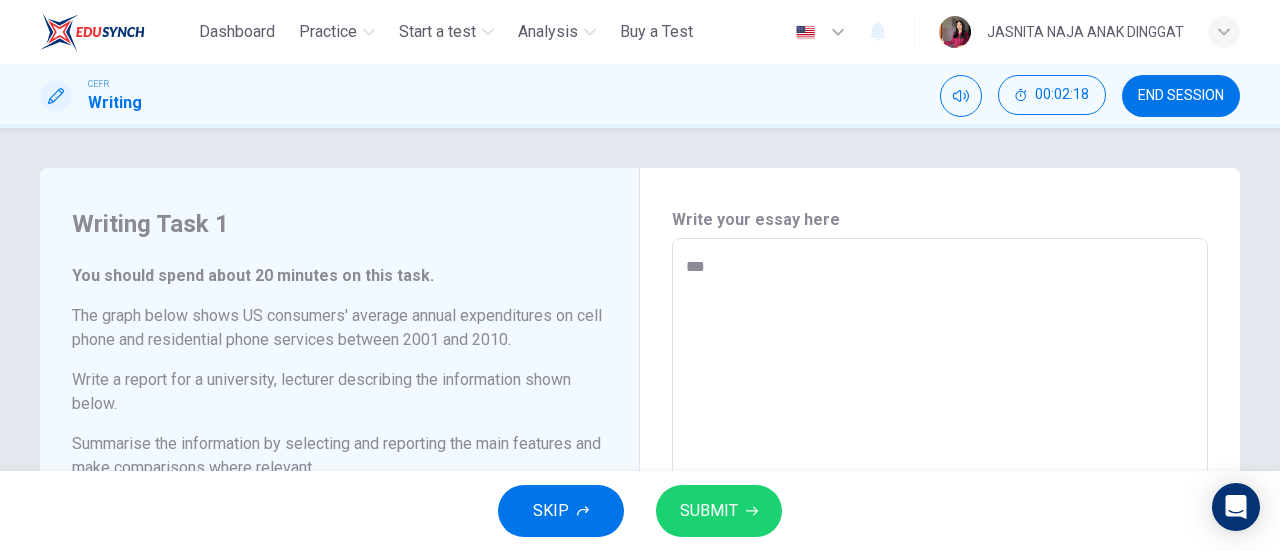 type on "*" 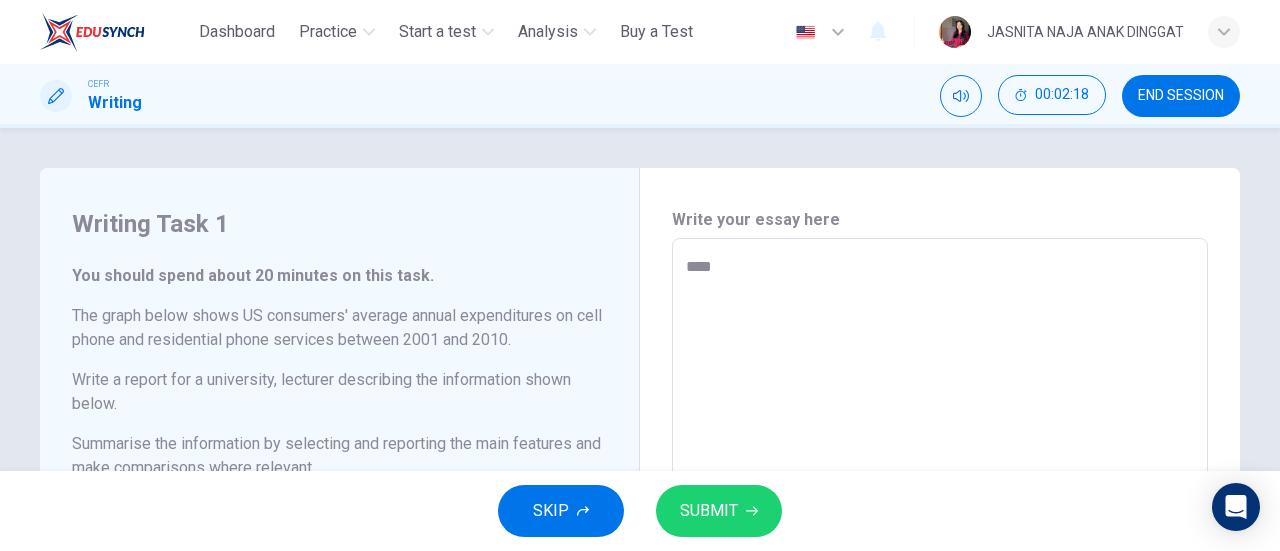 type on "*" 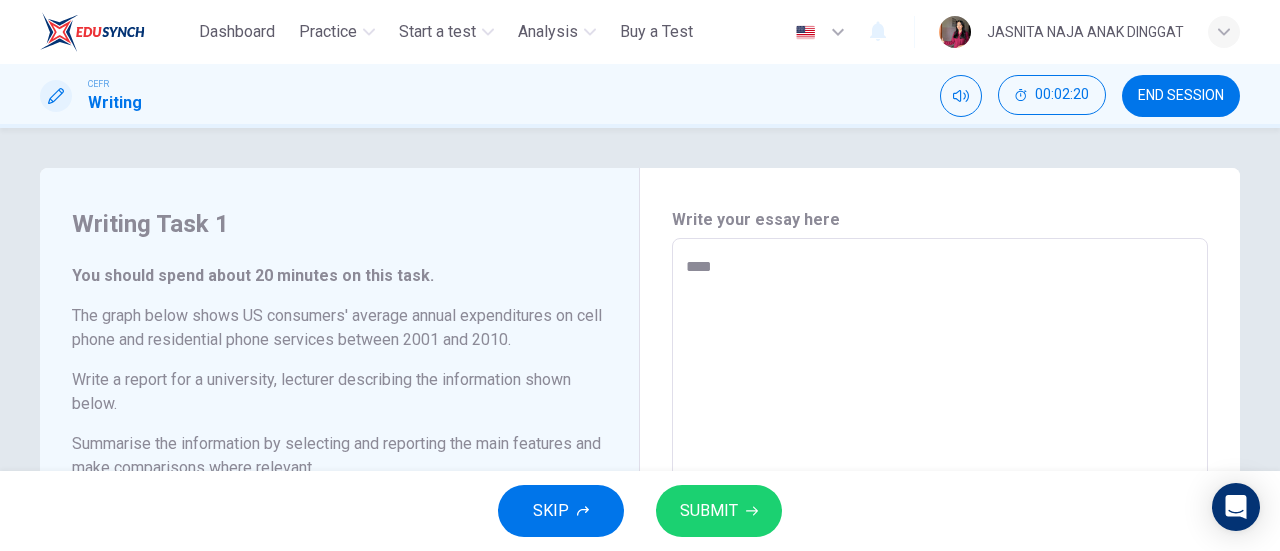type on "****" 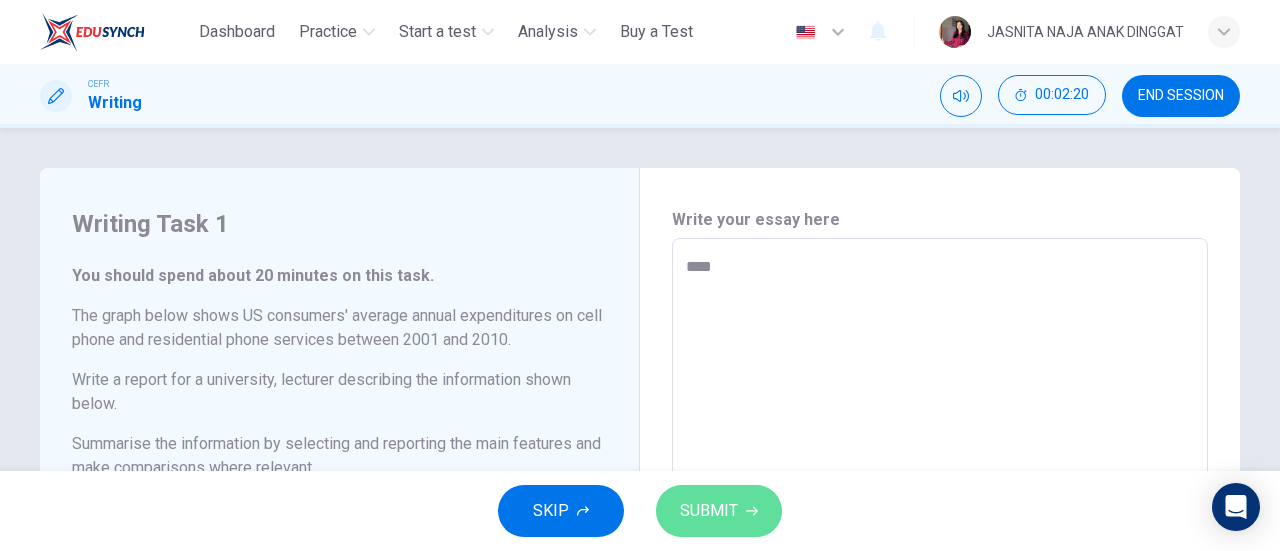 click on "SUBMIT" at bounding box center (719, 511) 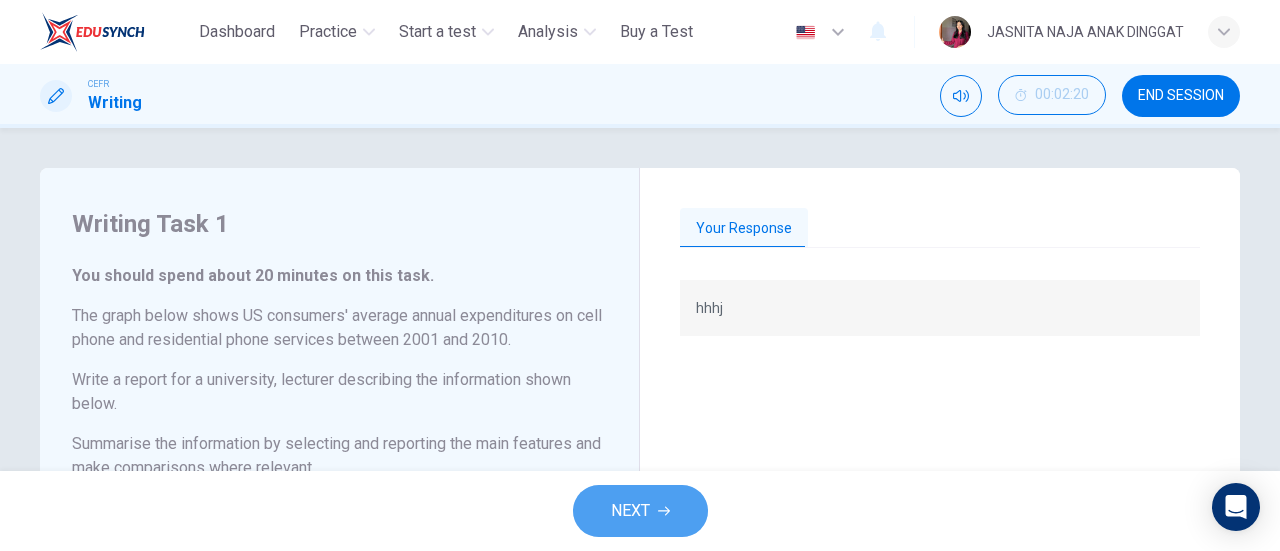click on "NEXT" at bounding box center (630, 511) 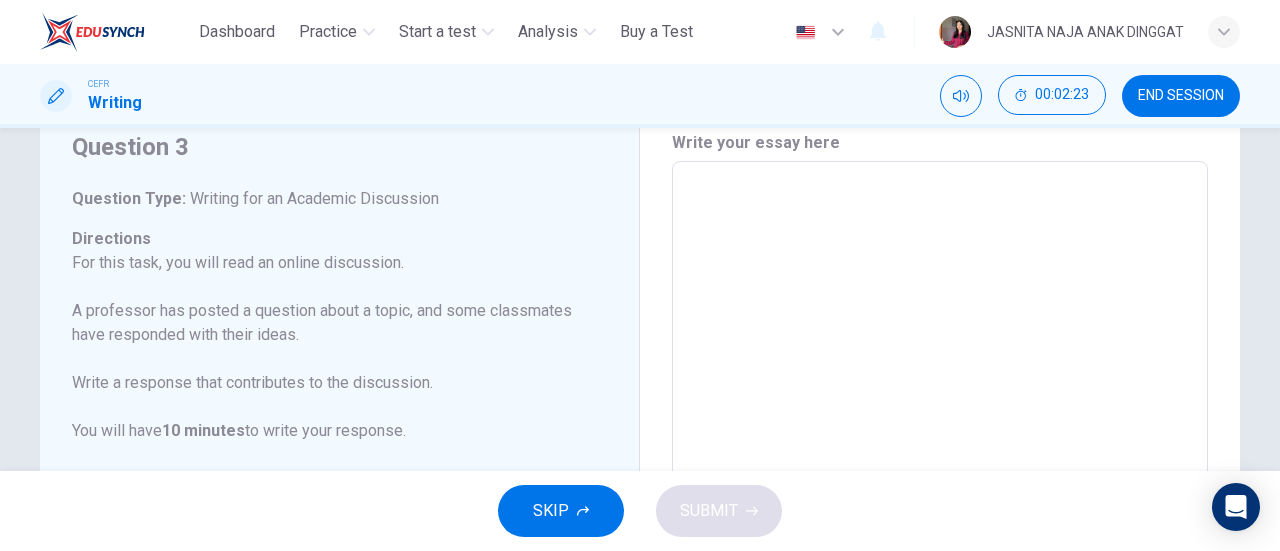 scroll, scrollTop: 76, scrollLeft: 0, axis: vertical 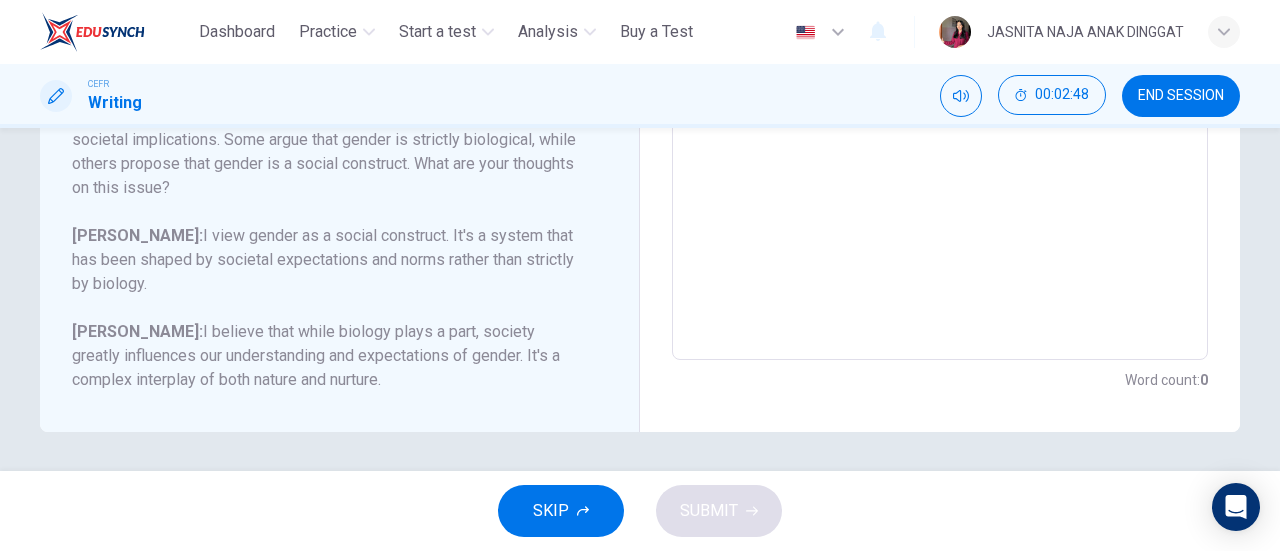 click at bounding box center (940, 26) 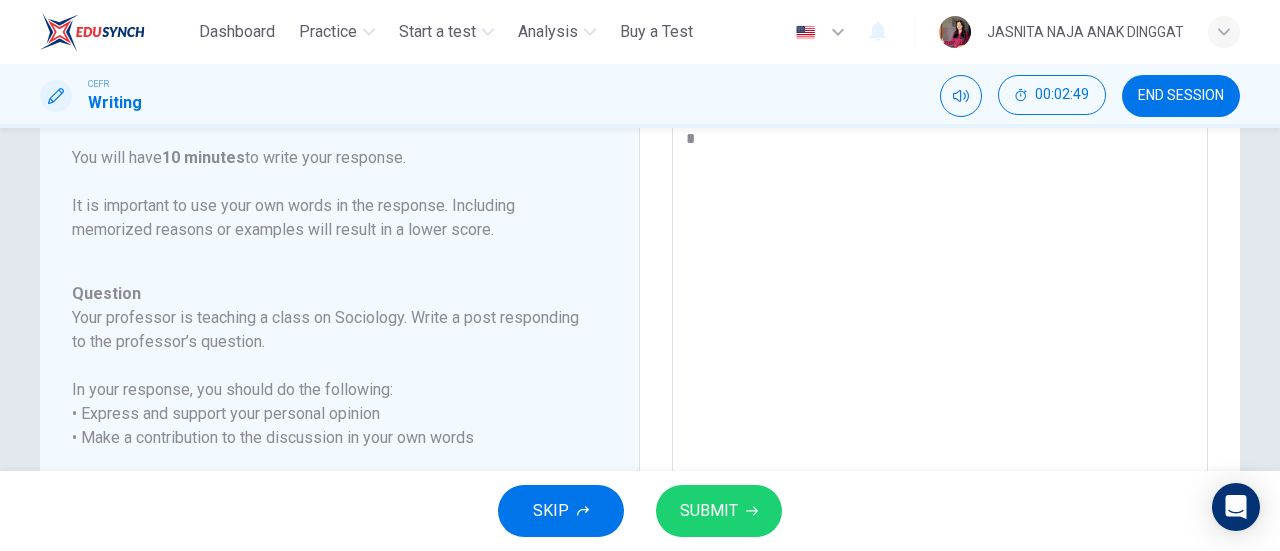 type on "**" 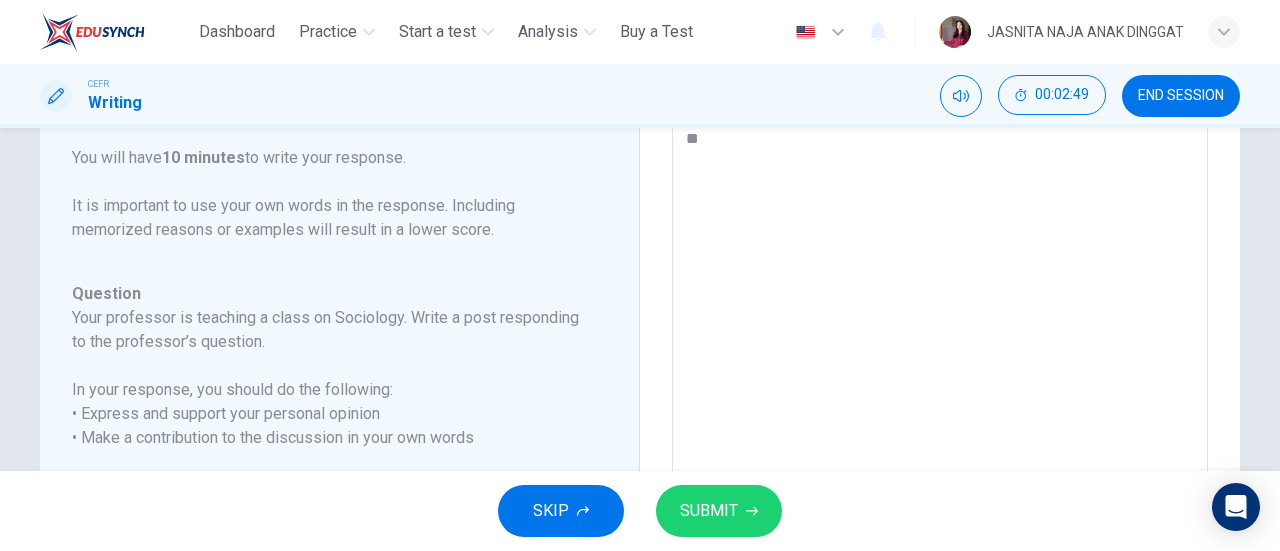 type on "*" 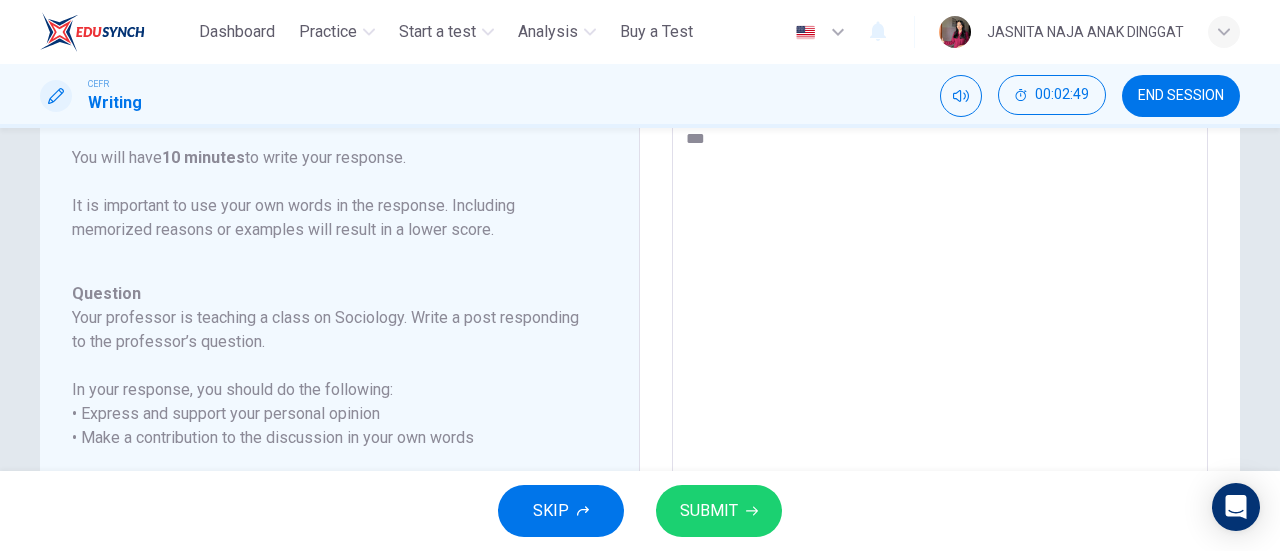 type on "*" 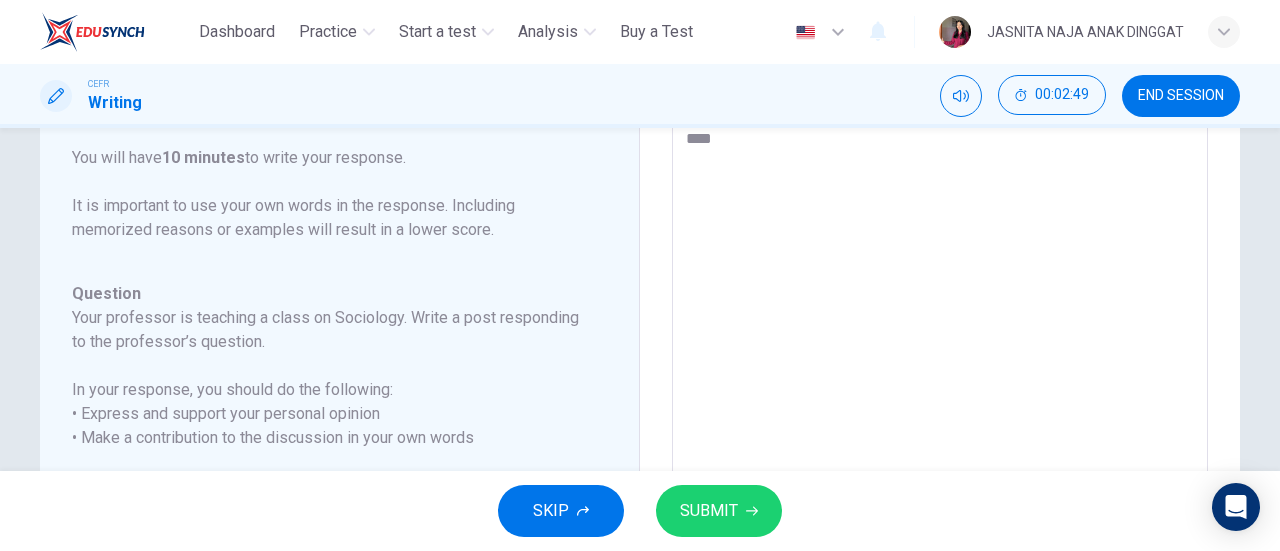 type on "*" 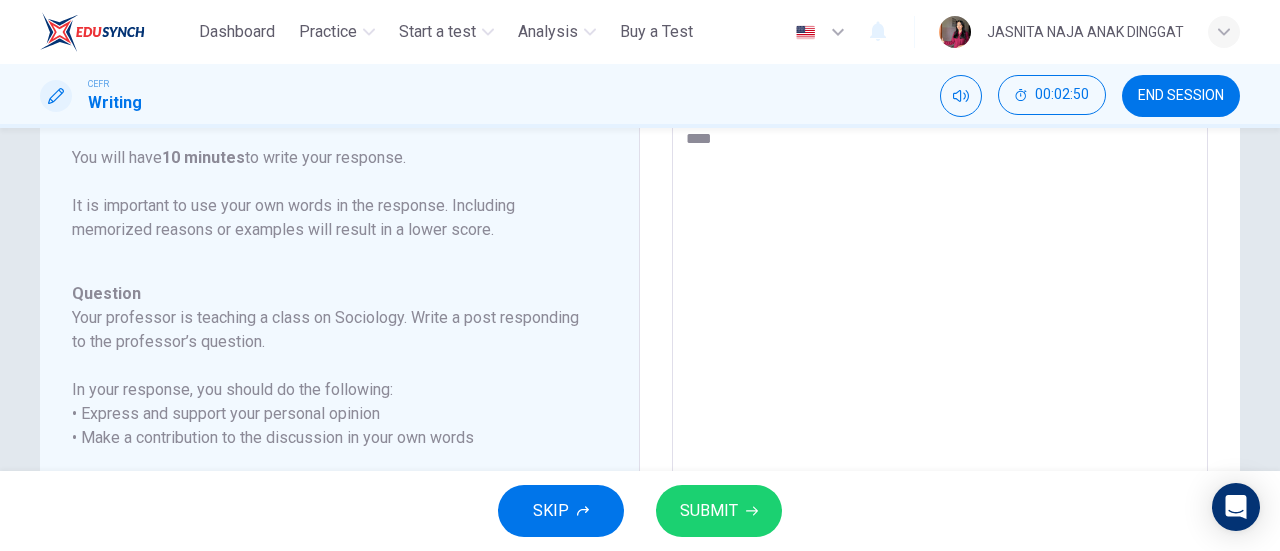 type on "****" 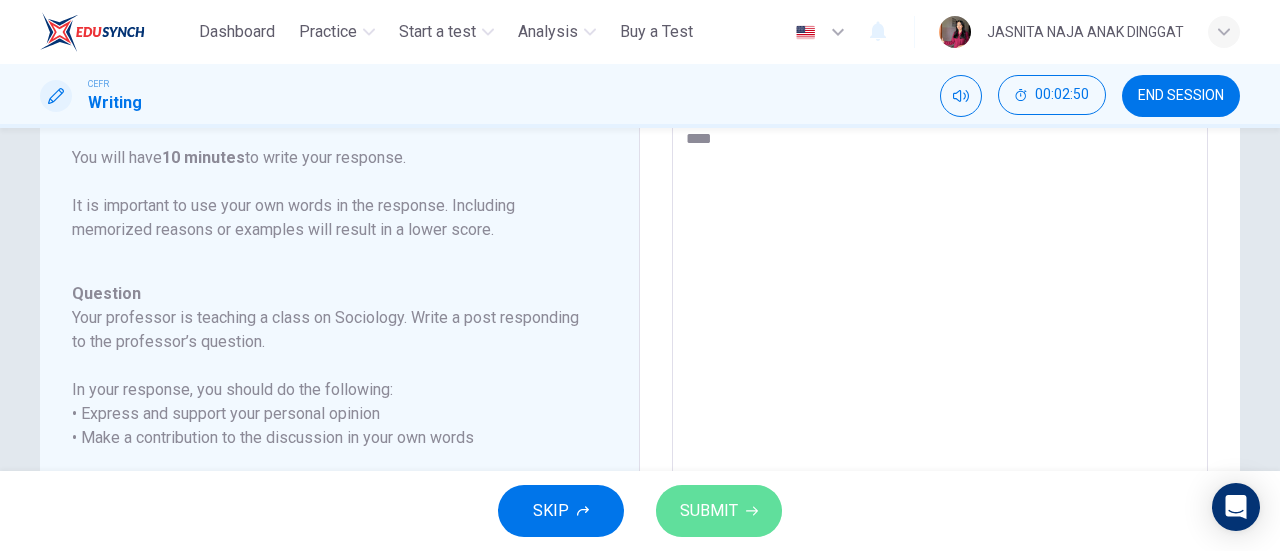click on "SUBMIT" at bounding box center [719, 511] 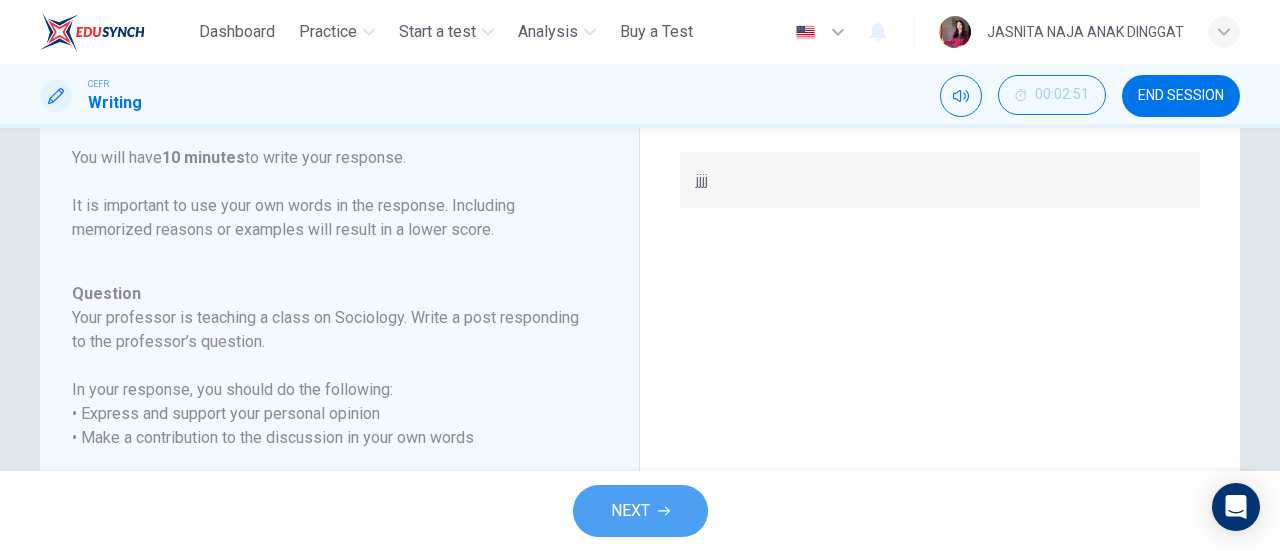 click on "NEXT" at bounding box center (640, 511) 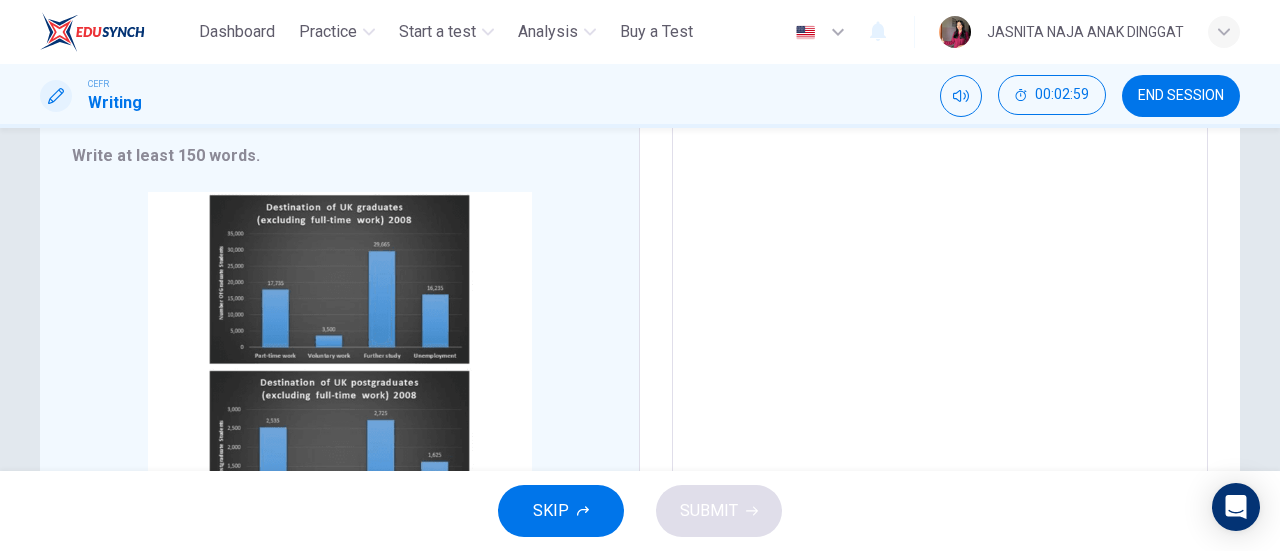 scroll, scrollTop: 317, scrollLeft: 0, axis: vertical 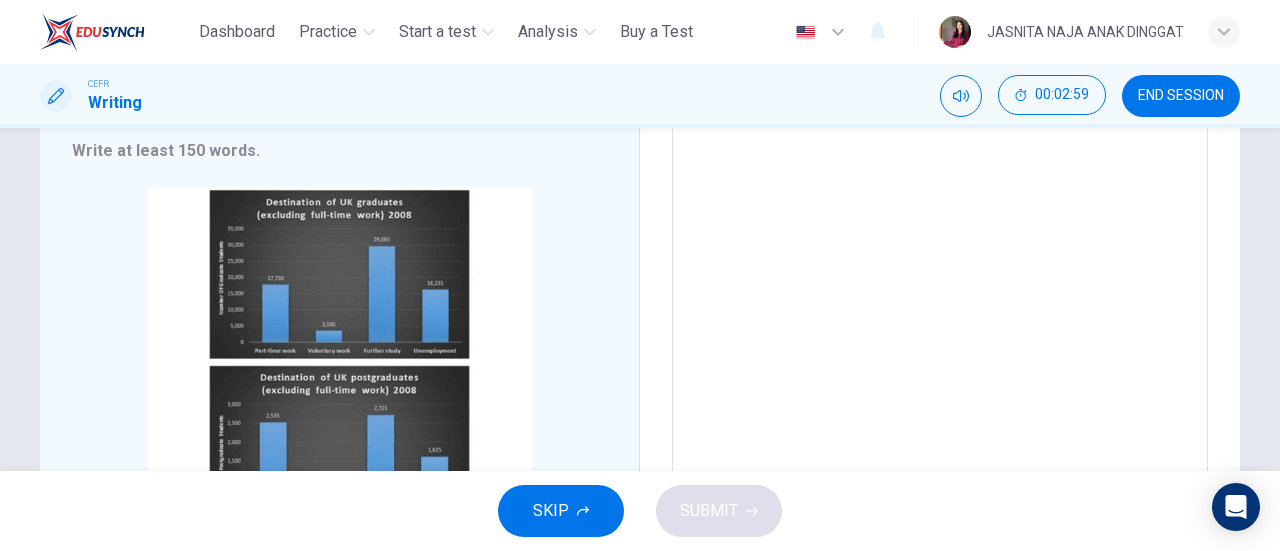click on "Click to Zoom" at bounding box center (339, 377) 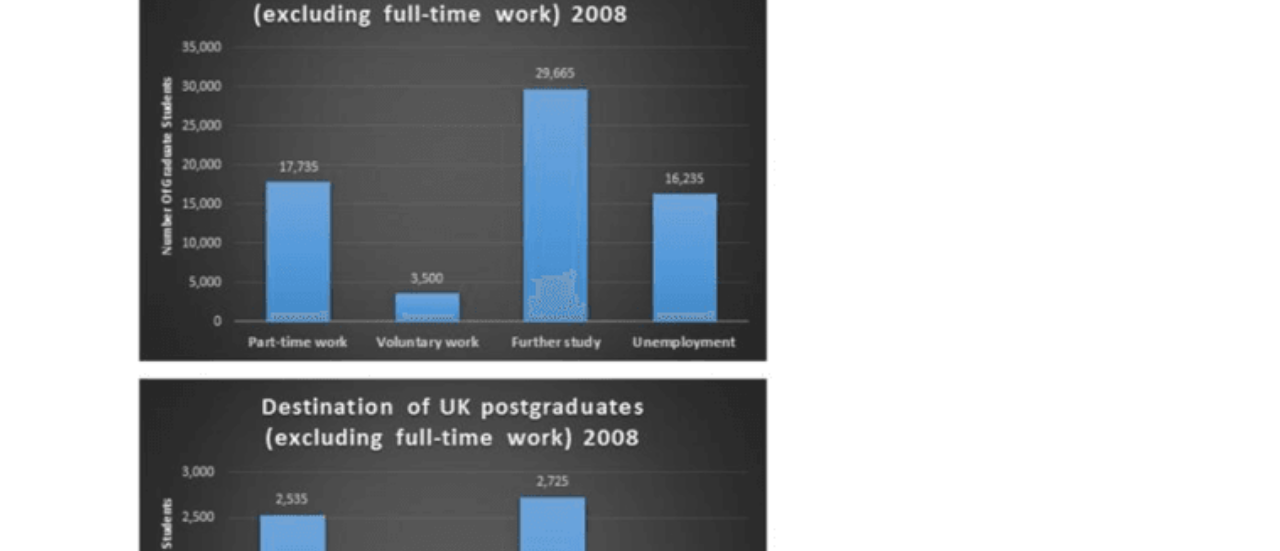drag, startPoint x: 753, startPoint y: 183, endPoint x: 701, endPoint y: 225, distance: 66.8431 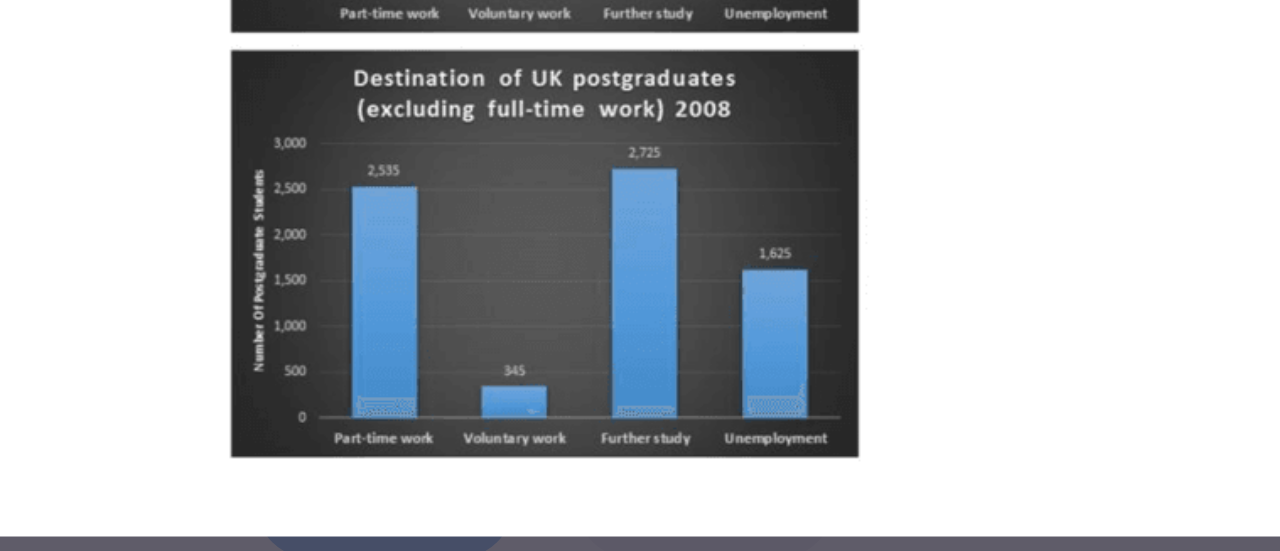 scroll, scrollTop: 0, scrollLeft: 0, axis: both 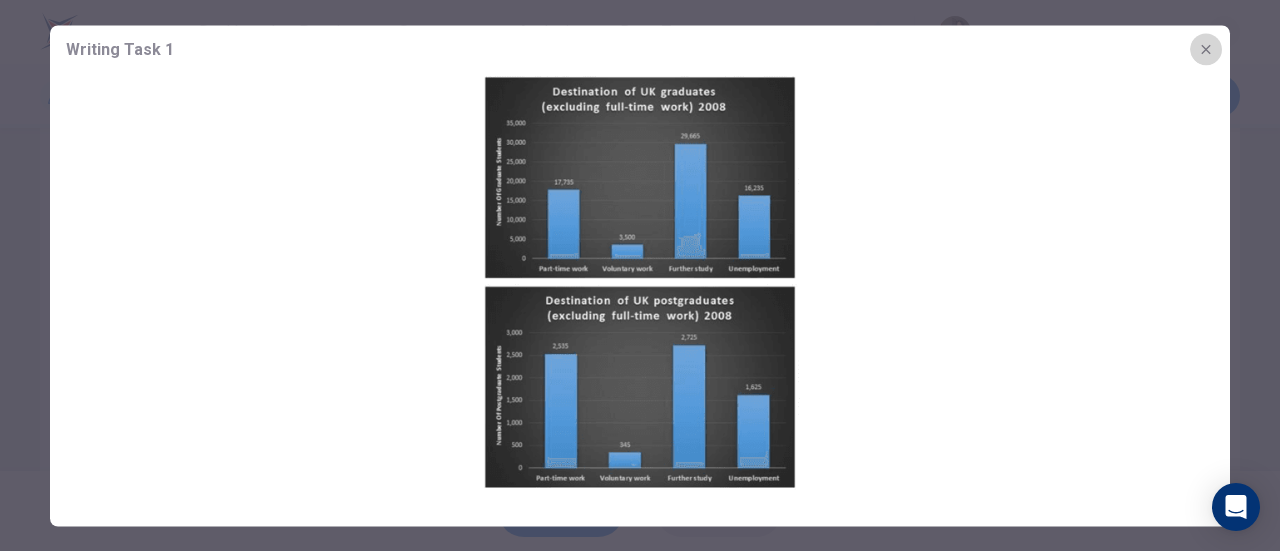 click at bounding box center [1206, 49] 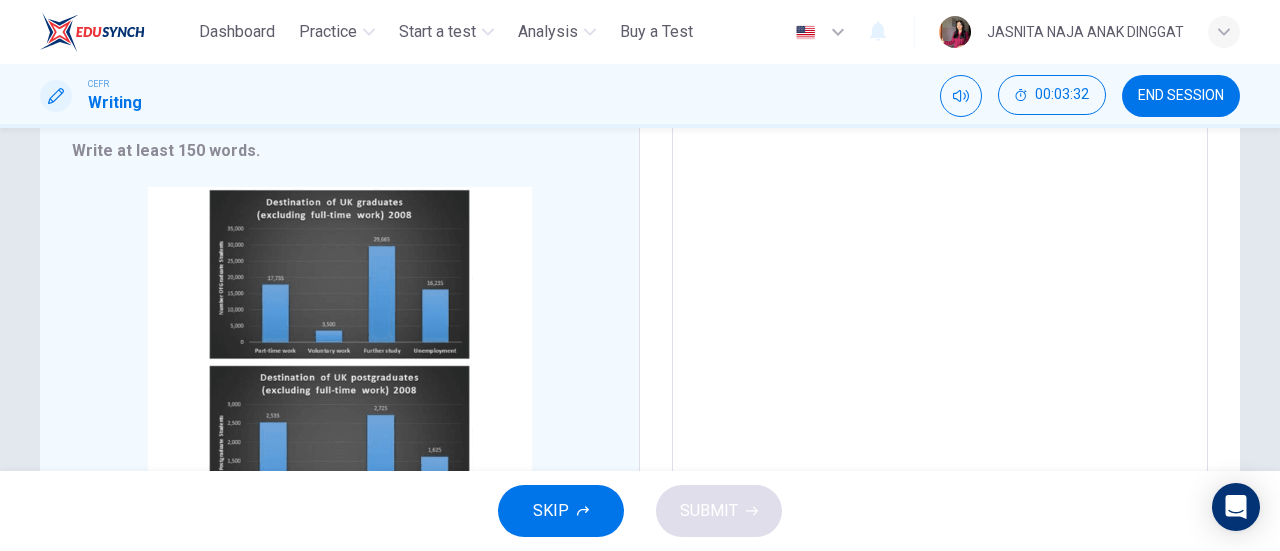 click at bounding box center (940, 229) 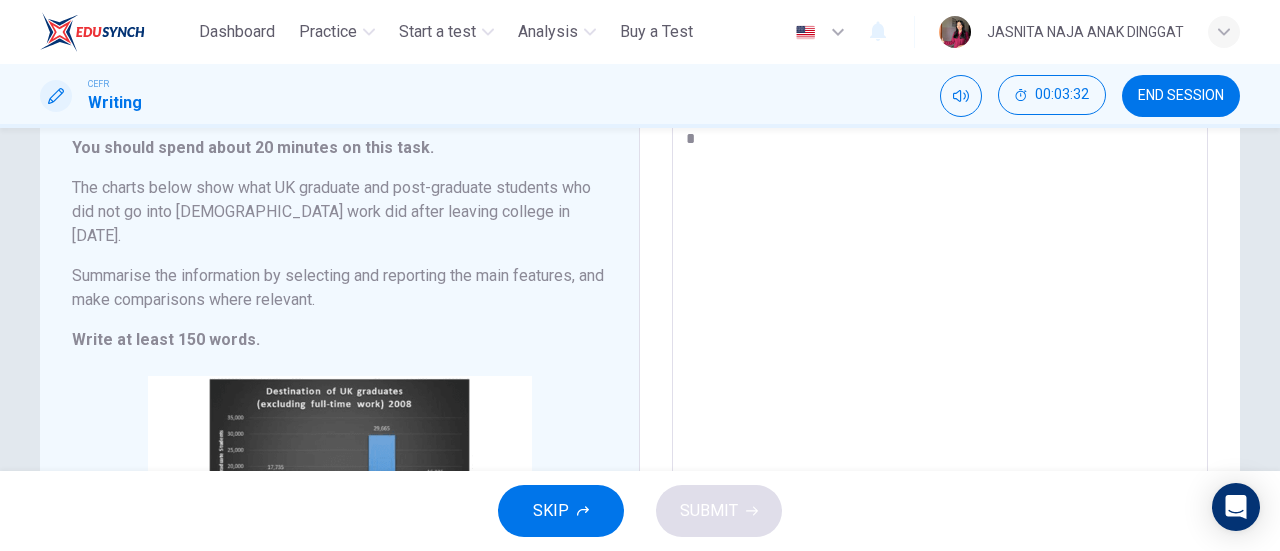 type on "**" 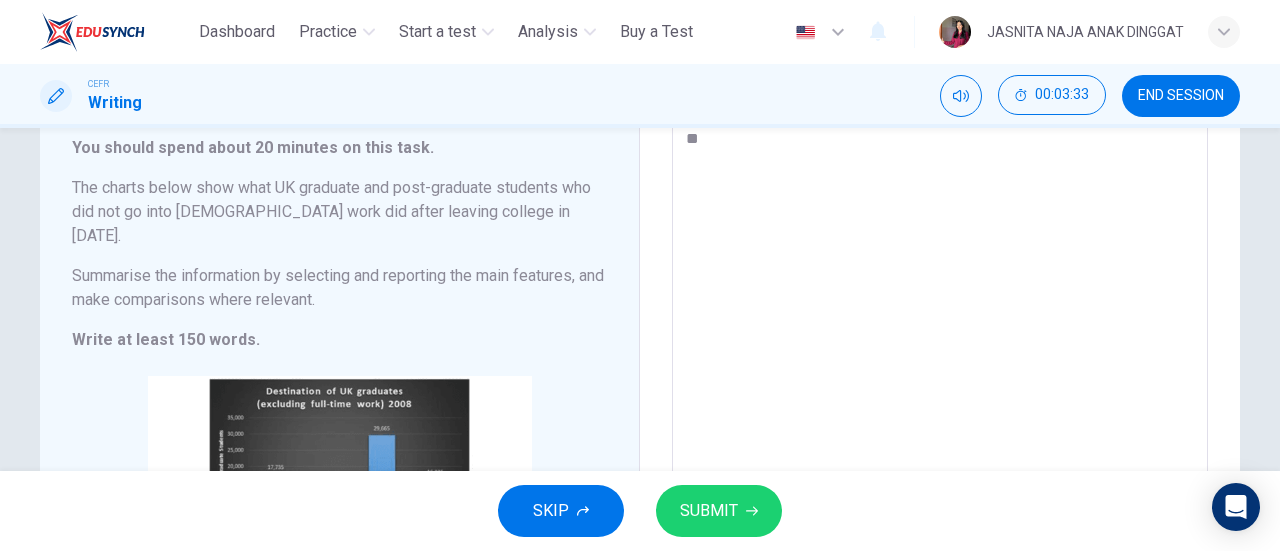 type on "***" 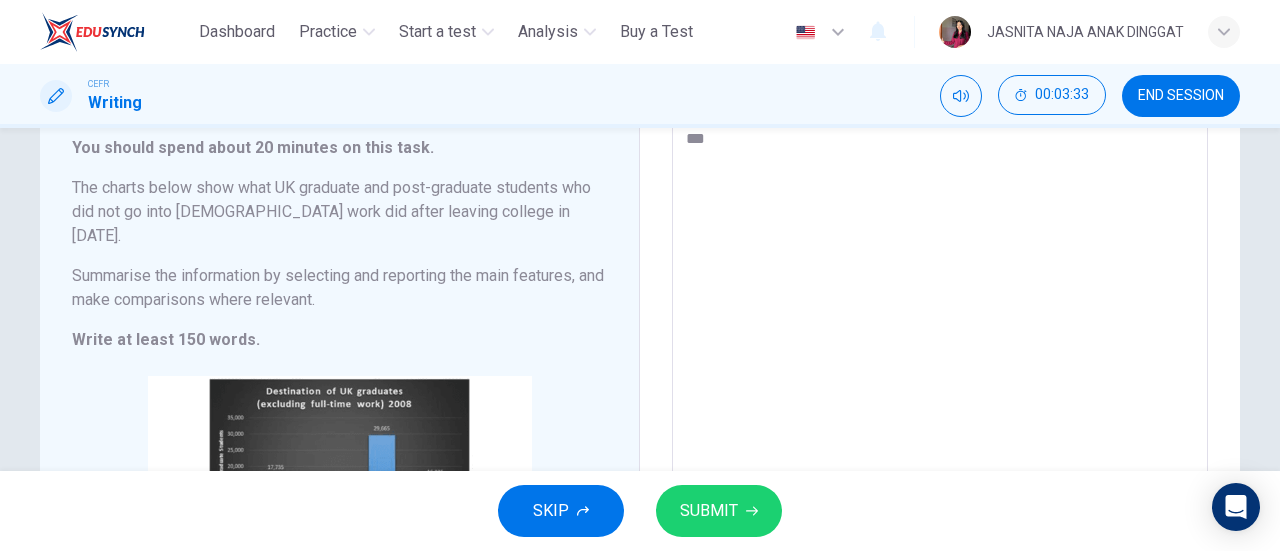 type on "*" 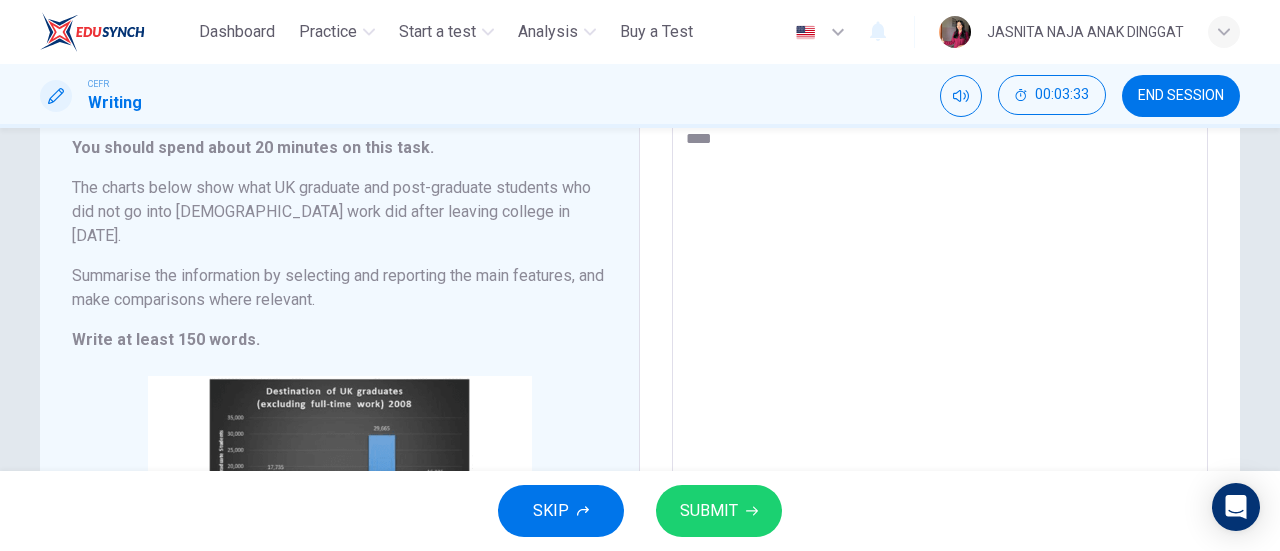 type on "*" 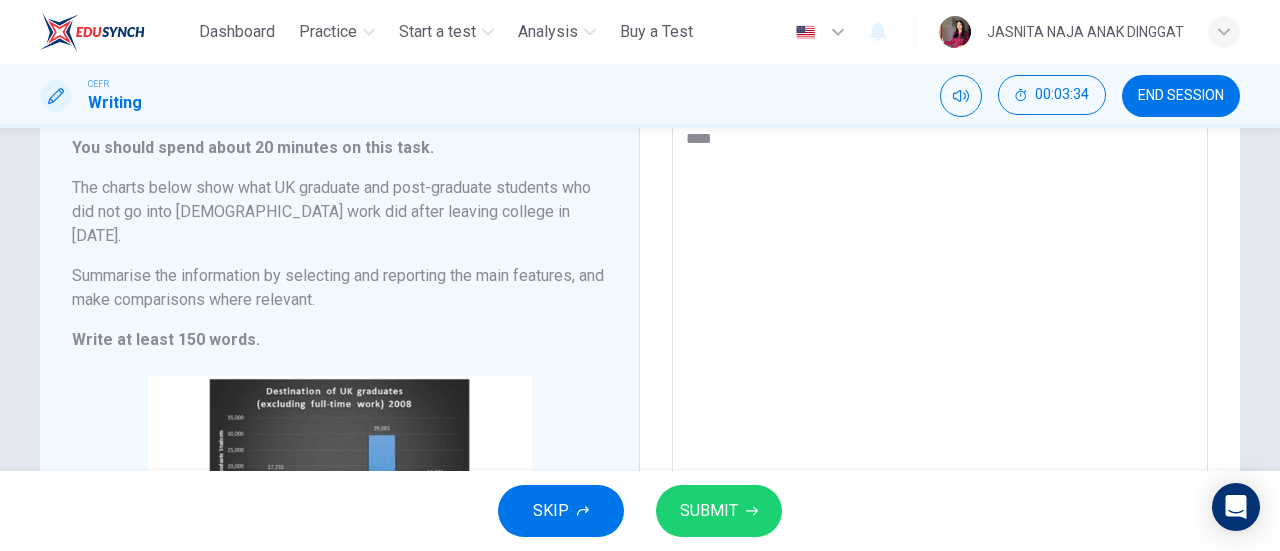 type on "****" 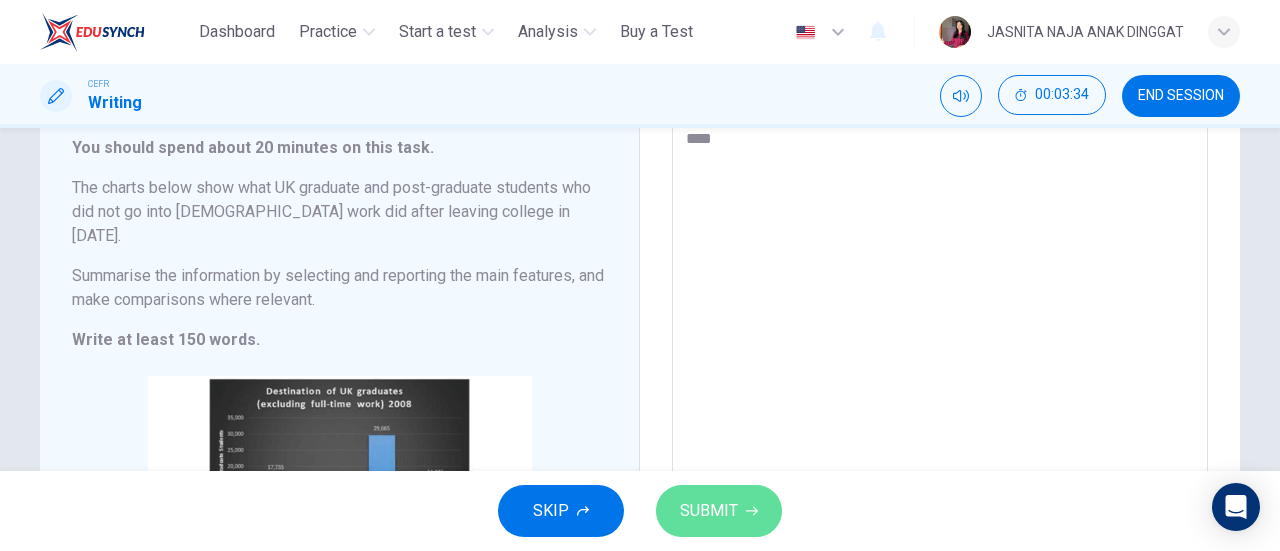 click on "SUBMIT" at bounding box center [709, 511] 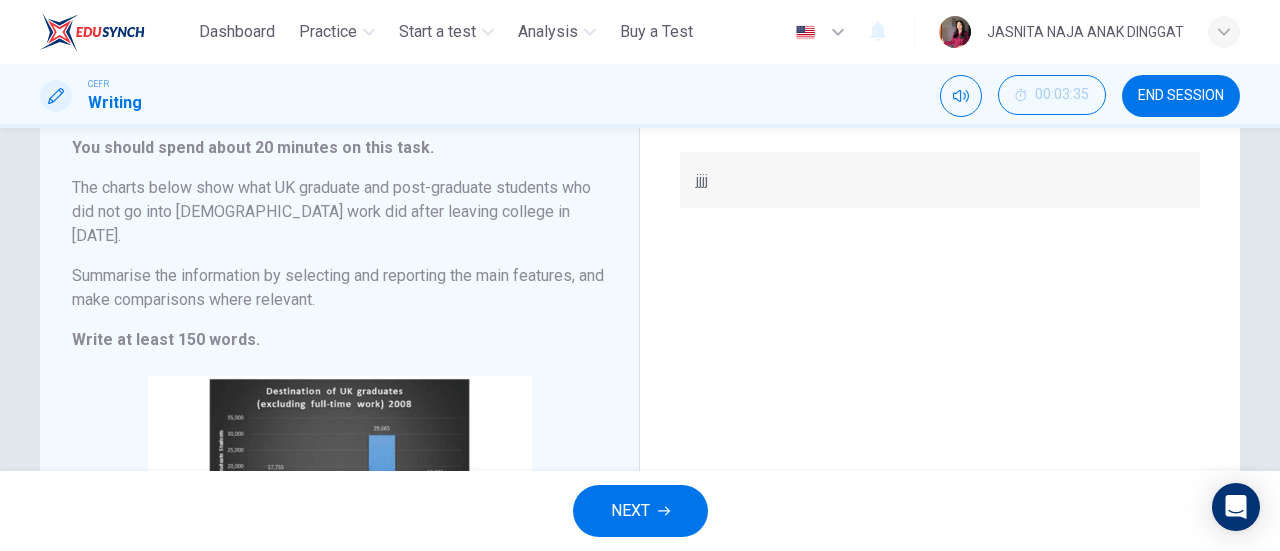 click on "NEXT" at bounding box center [640, 511] 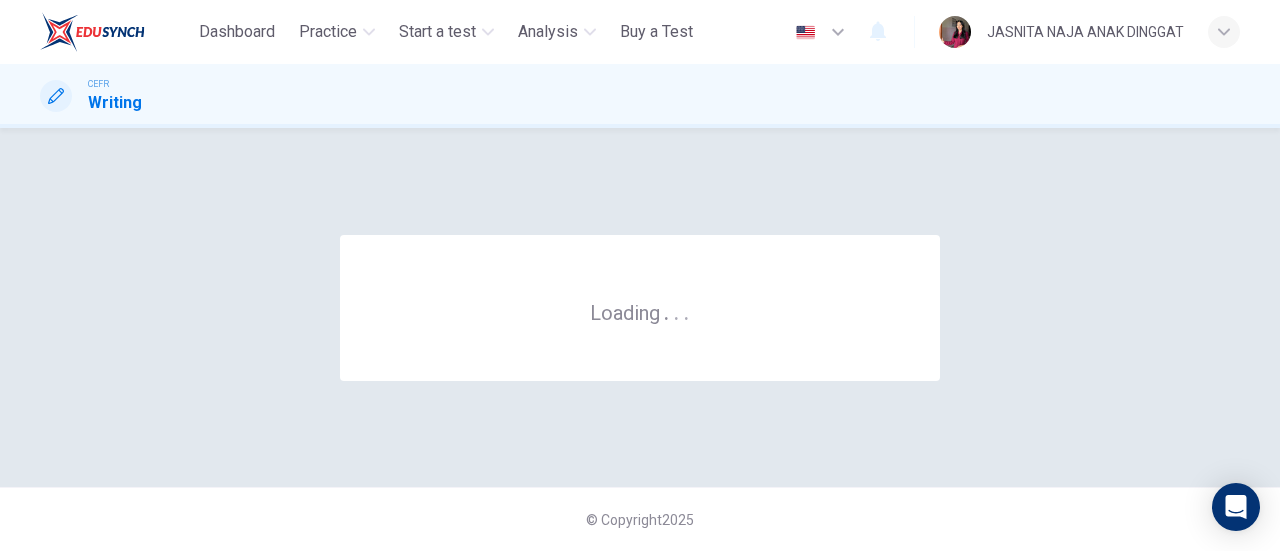 scroll, scrollTop: 0, scrollLeft: 0, axis: both 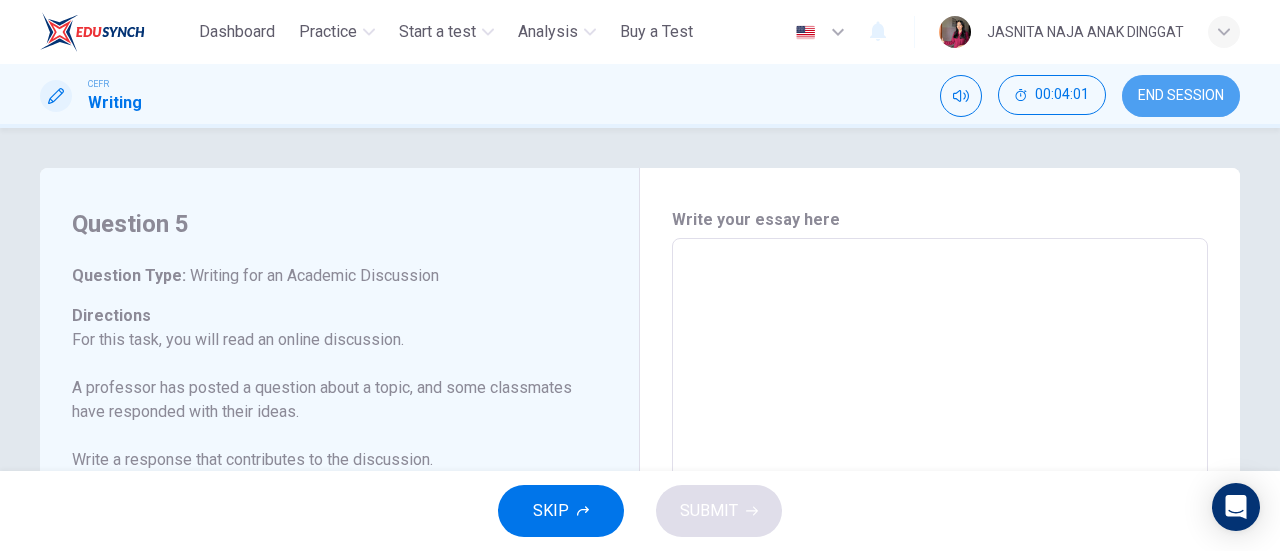 click on "END SESSION" at bounding box center (1181, 96) 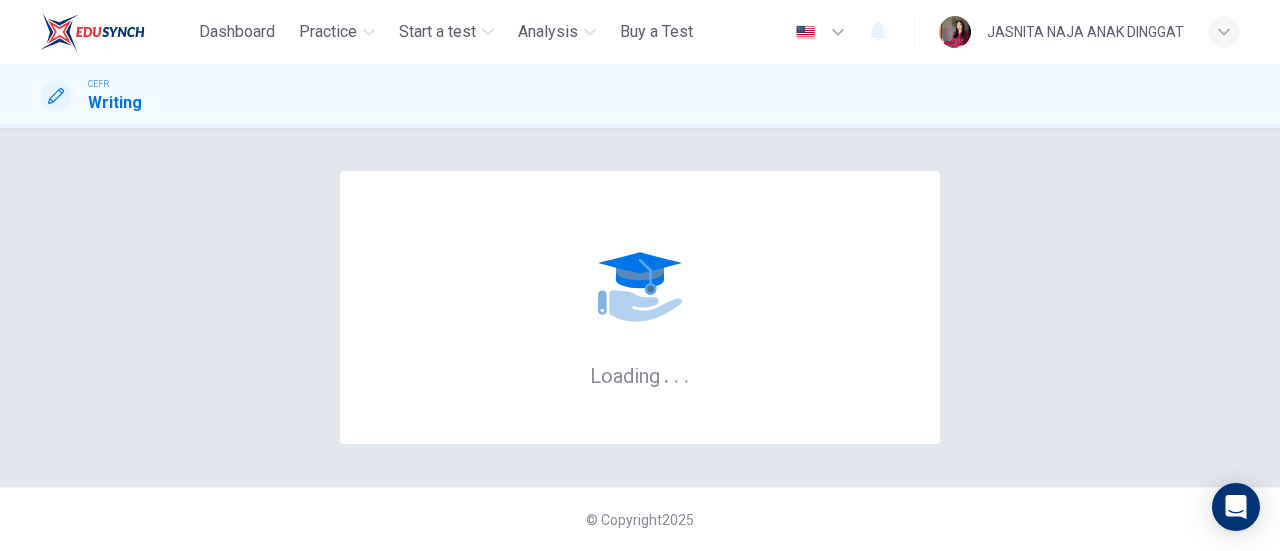 scroll, scrollTop: 0, scrollLeft: 0, axis: both 